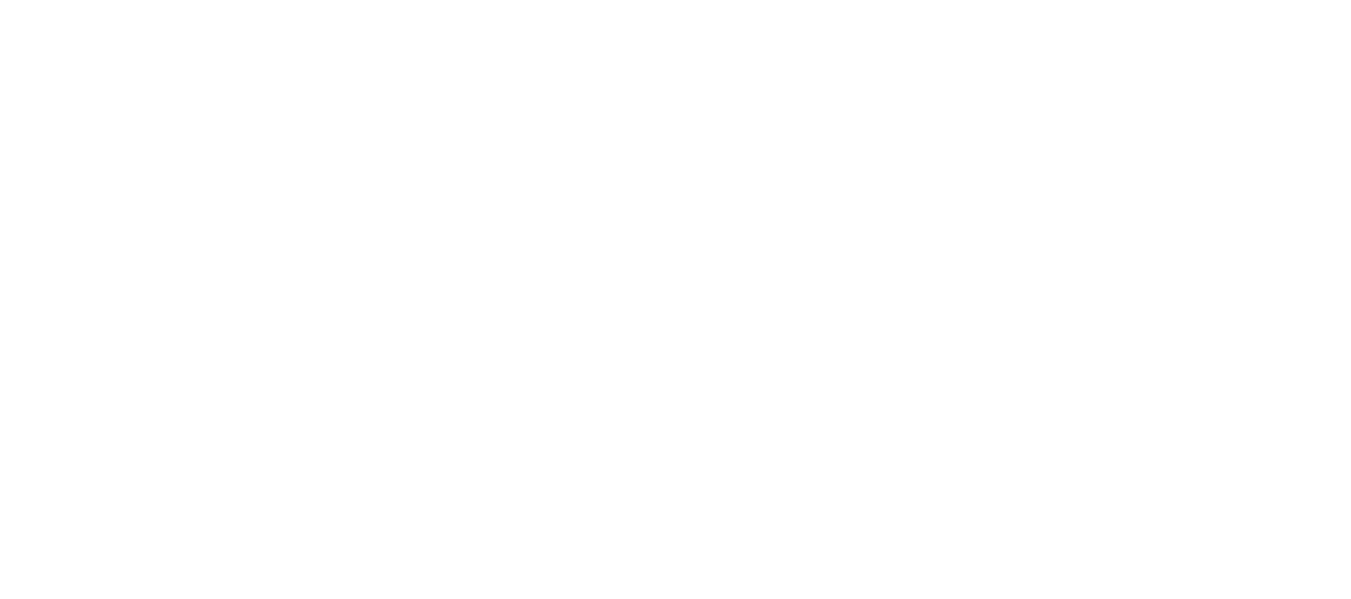 scroll, scrollTop: 0, scrollLeft: 0, axis: both 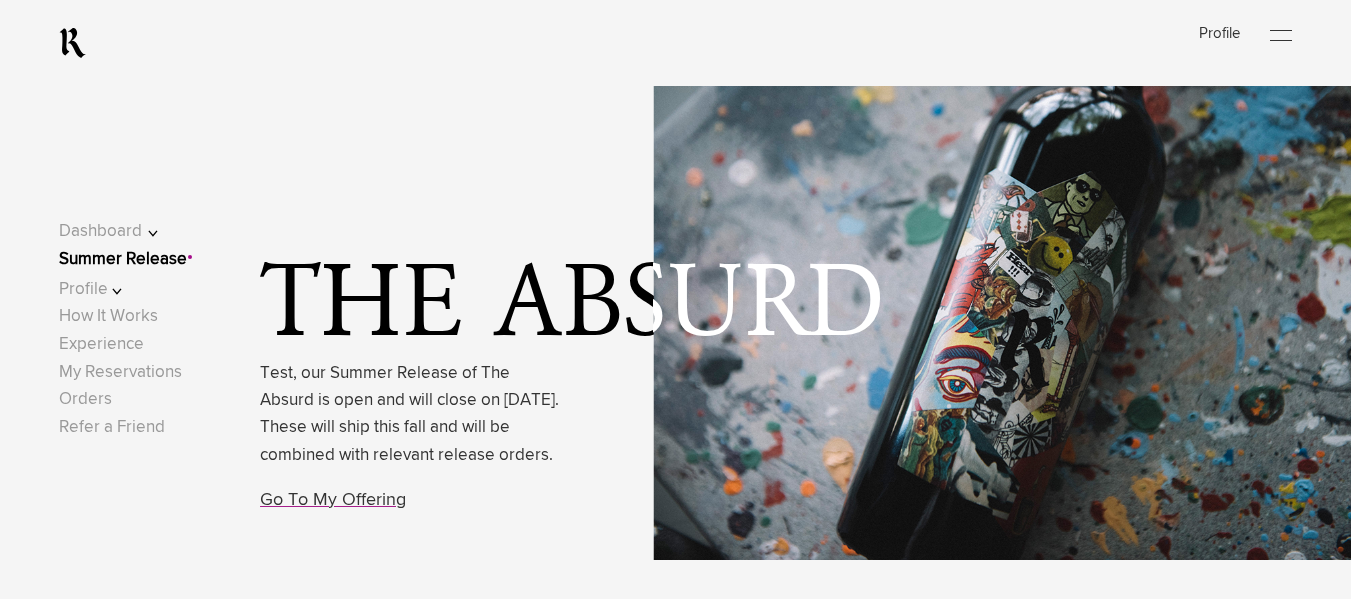 click at bounding box center (1281, 36) 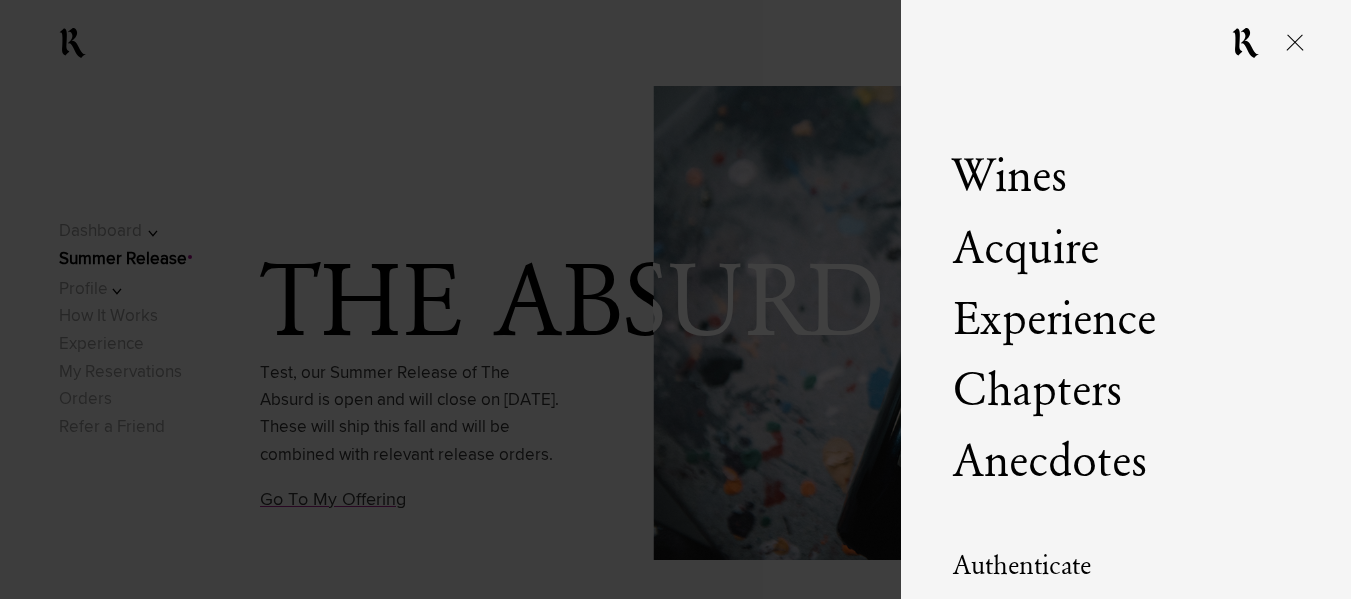 scroll, scrollTop: 122, scrollLeft: 0, axis: vertical 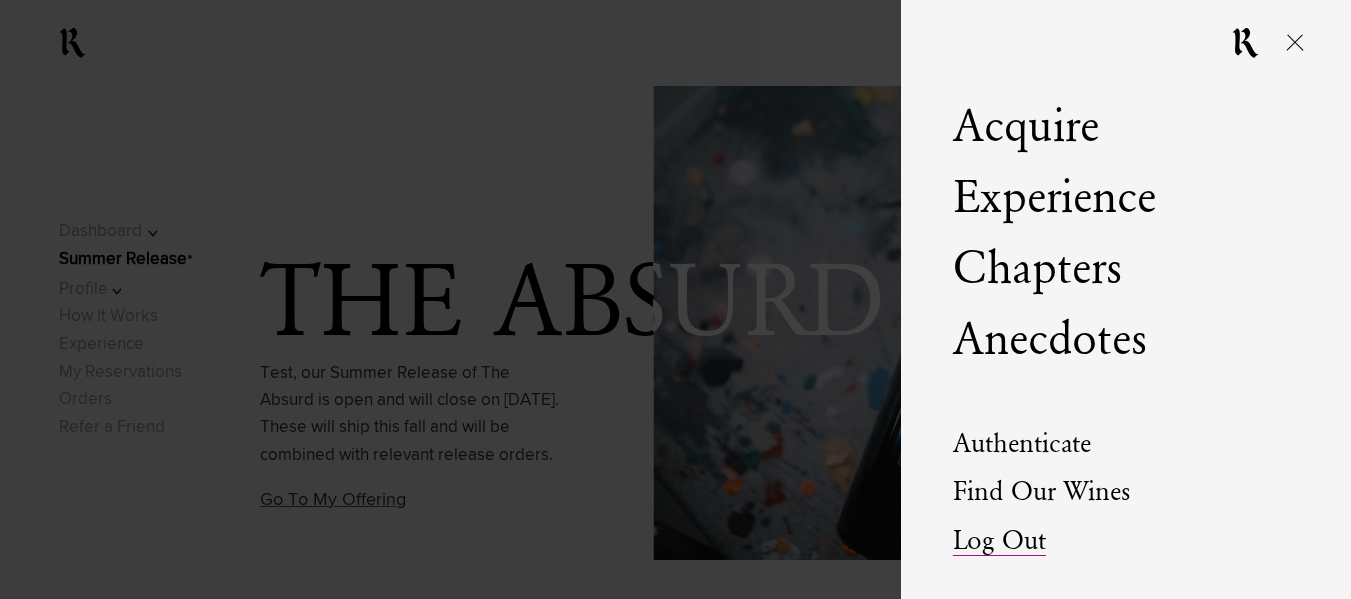 click on "Log Out" at bounding box center [999, 542] 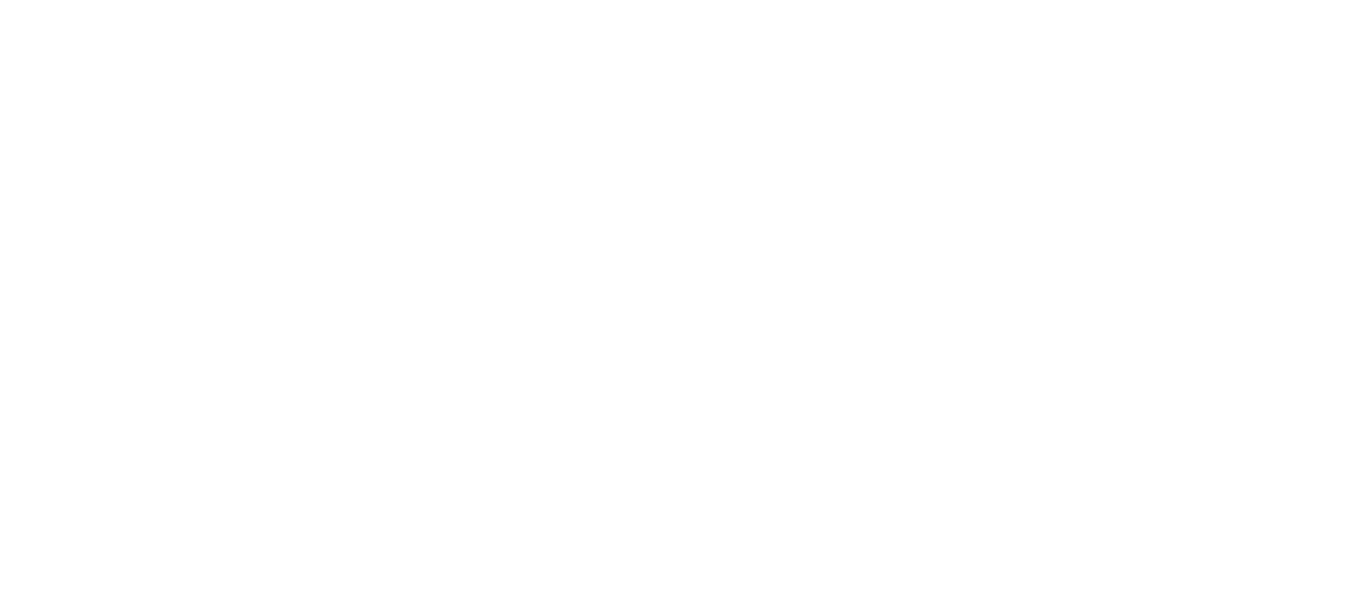 scroll, scrollTop: 0, scrollLeft: 0, axis: both 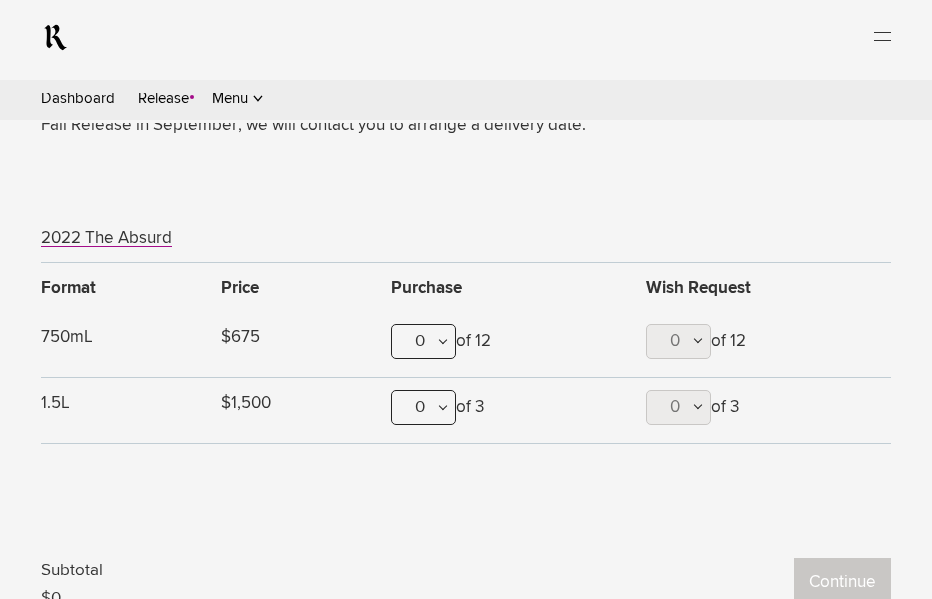 click on "0" at bounding box center [0, 0] 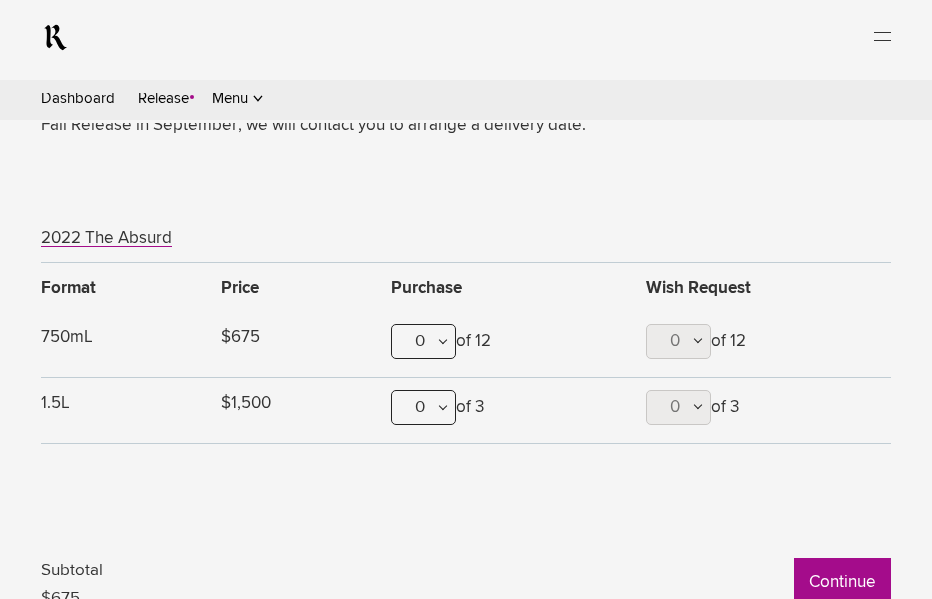 click on "Continue" at bounding box center [0, 0] 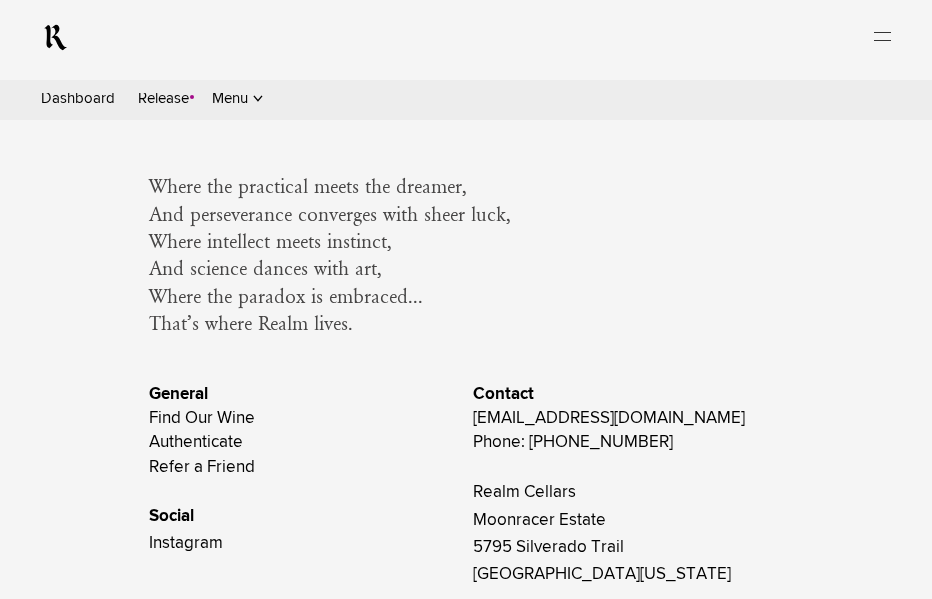 scroll, scrollTop: 2011, scrollLeft: 0, axis: vertical 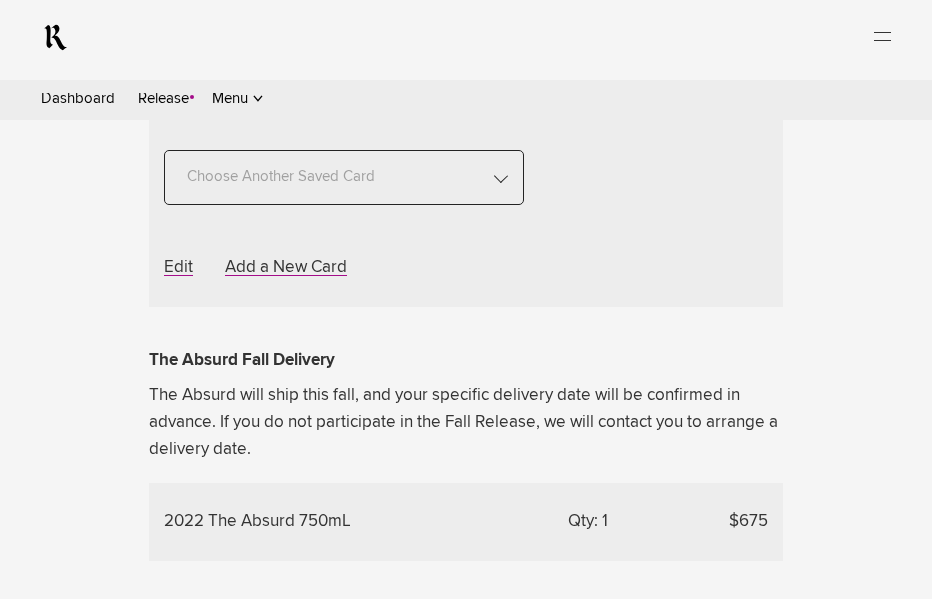 click on "UPS Overnight - $40" at bounding box center [267, -114] 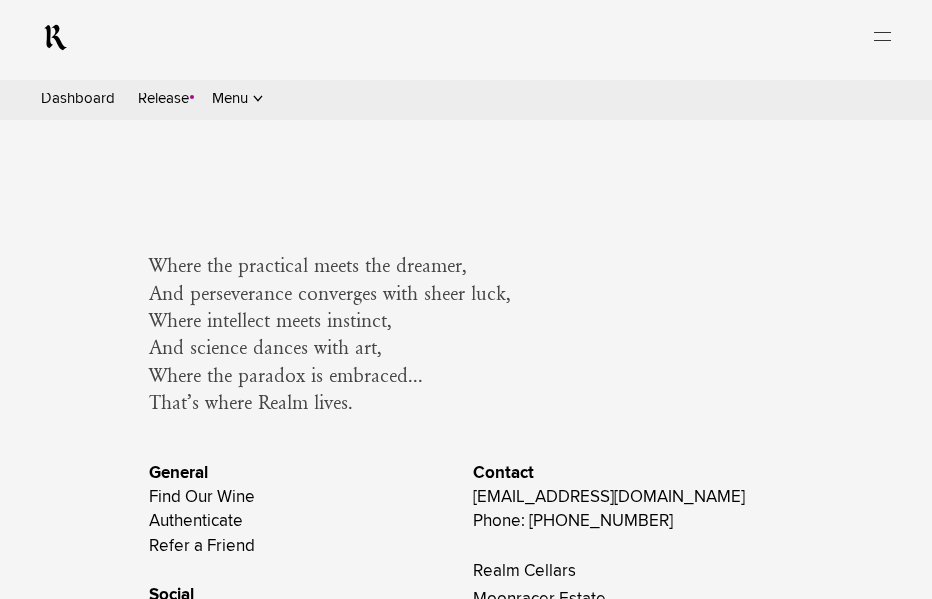 scroll, scrollTop: 1932, scrollLeft: 0, axis: vertical 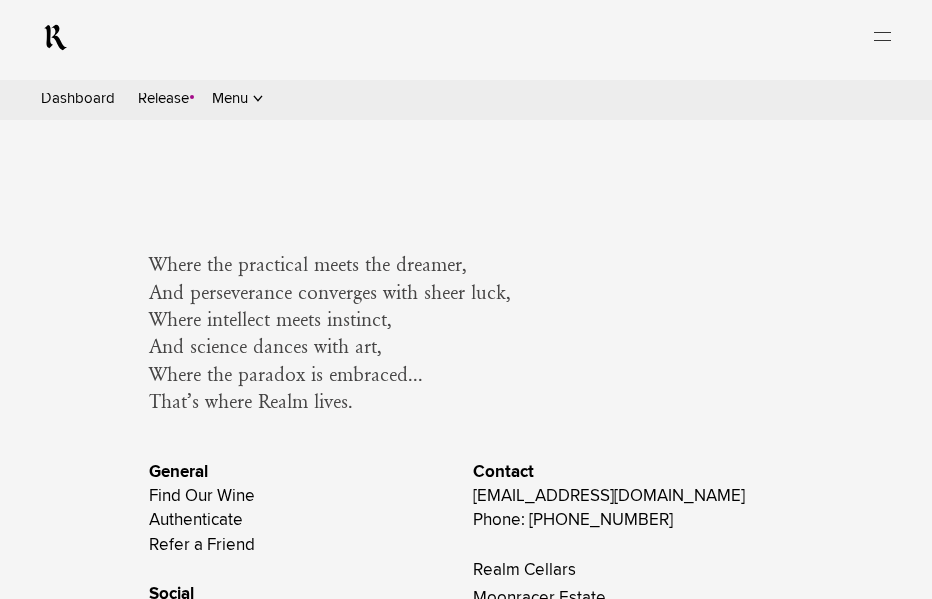 click on "Summer Release" at bounding box center (0, 0) 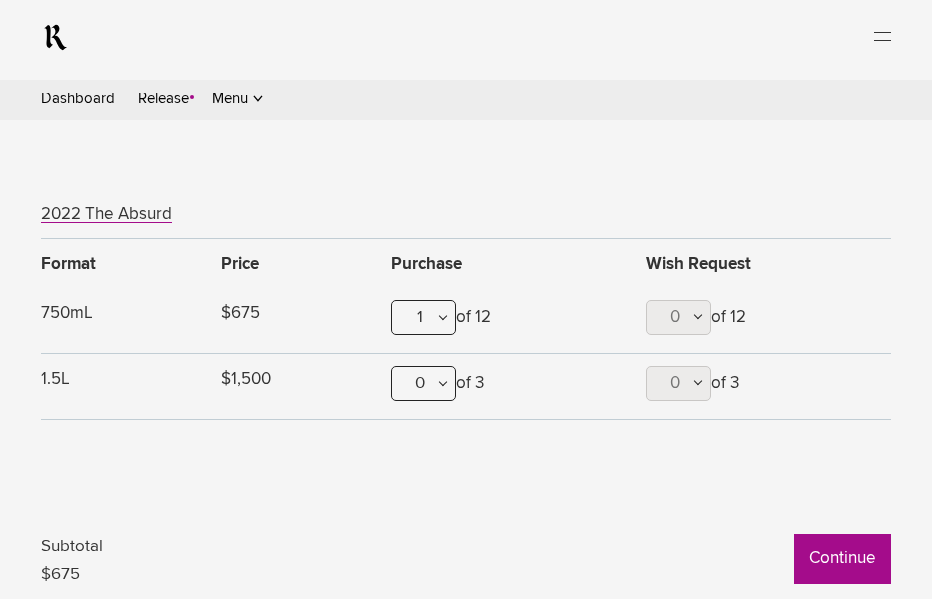 scroll, scrollTop: 1249, scrollLeft: 0, axis: vertical 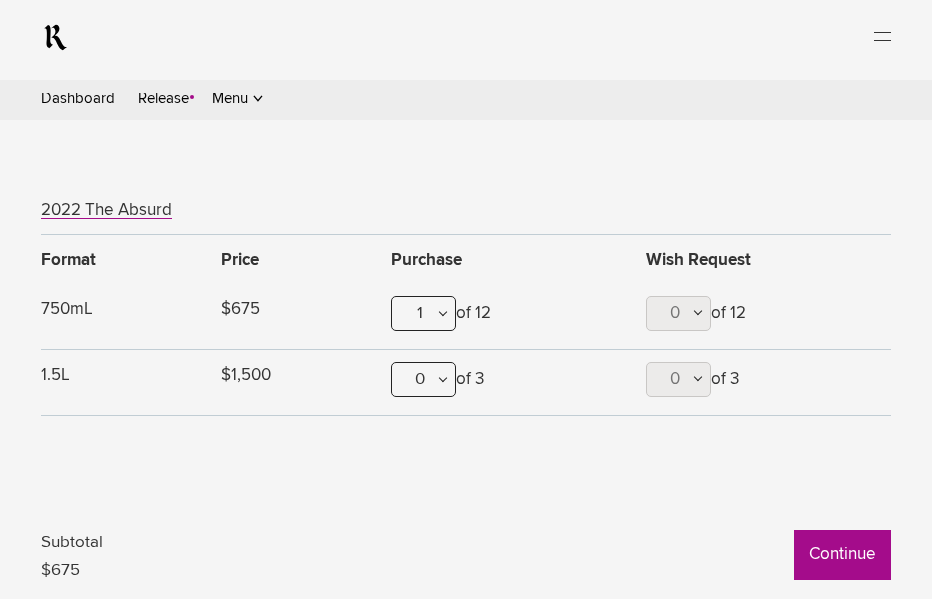 click on "Continue" at bounding box center [0, 0] 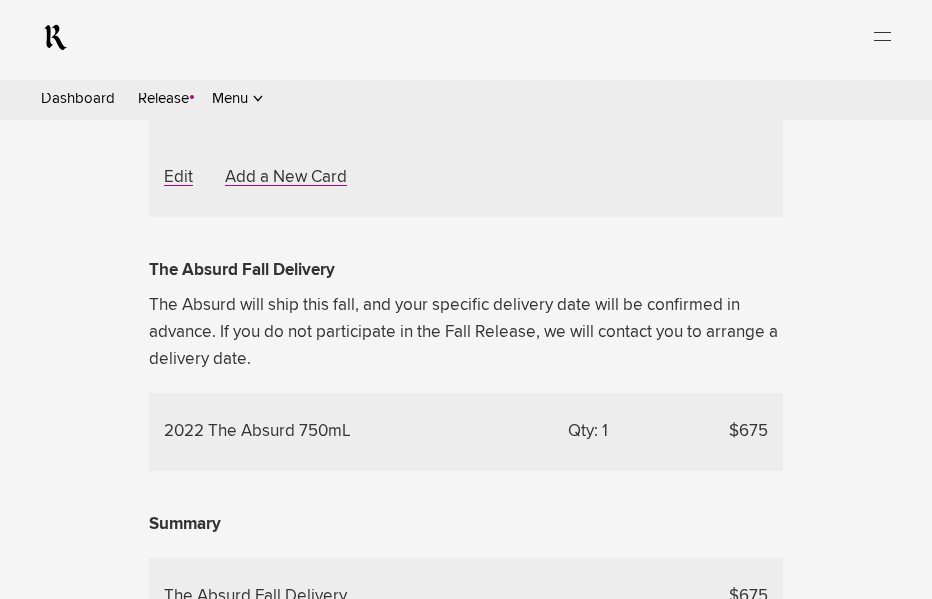 scroll, scrollTop: 1092, scrollLeft: 0, axis: vertical 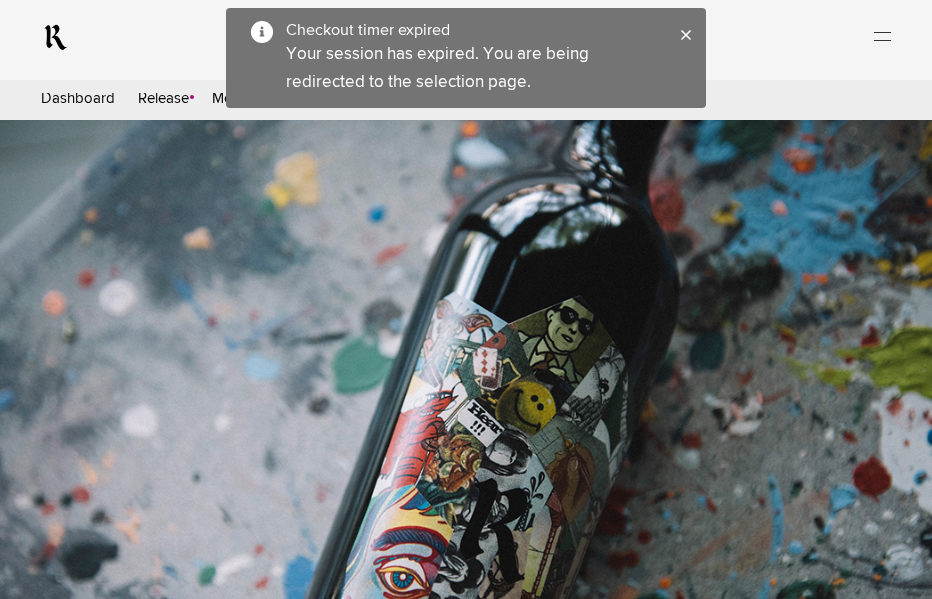 click on "Summer Release" at bounding box center (0, 0) 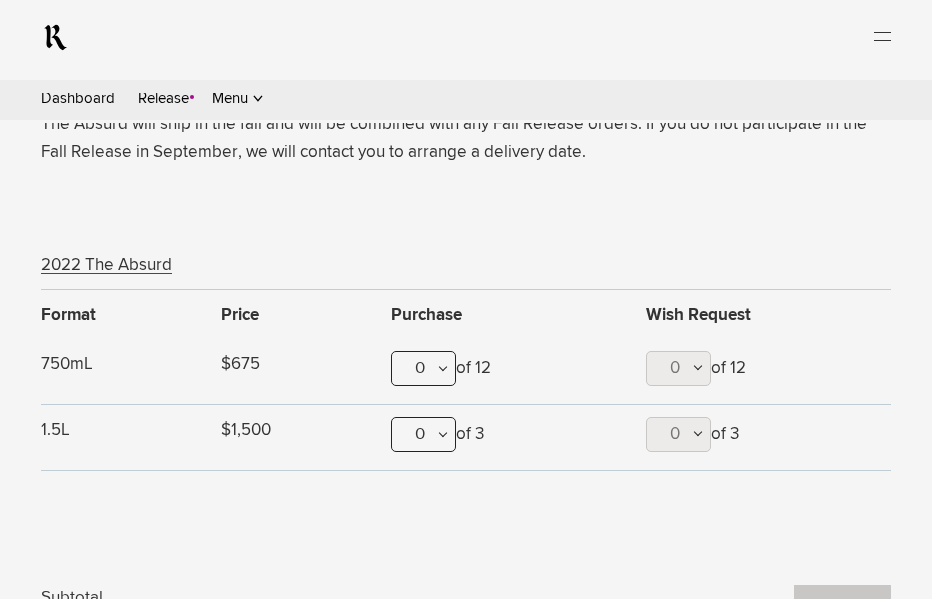 scroll, scrollTop: 1195, scrollLeft: 0, axis: vertical 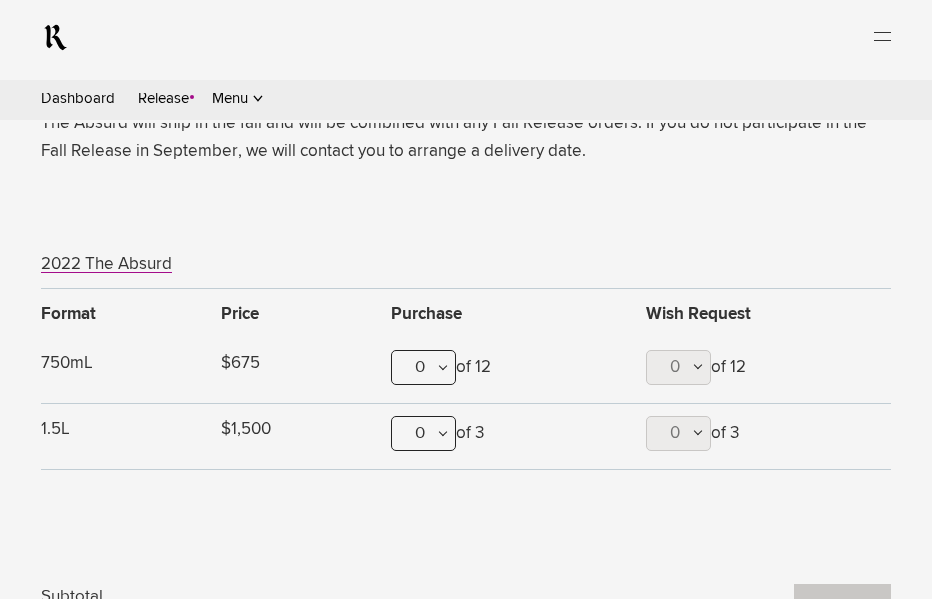 click on "0" at bounding box center (0, 0) 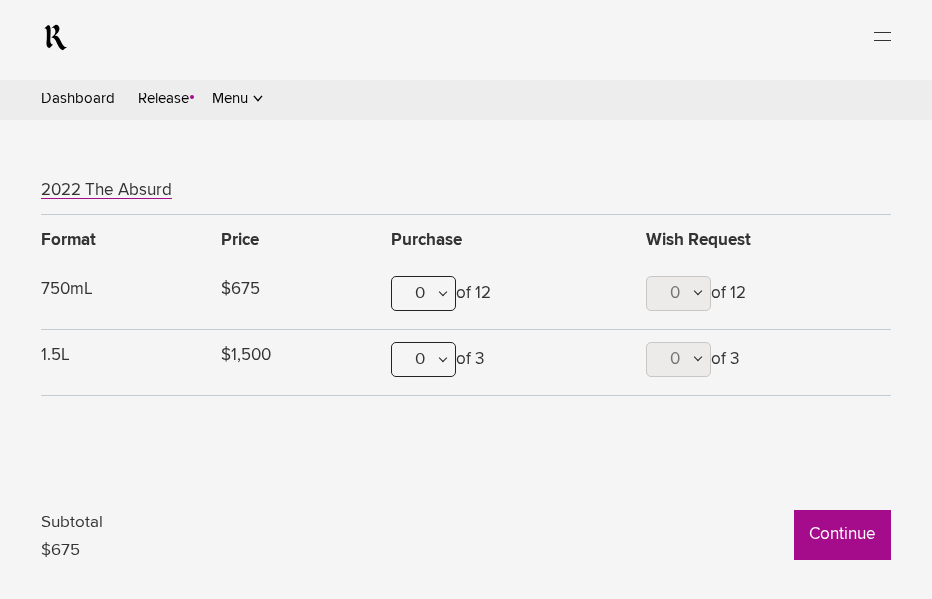 scroll, scrollTop: 1270, scrollLeft: 0, axis: vertical 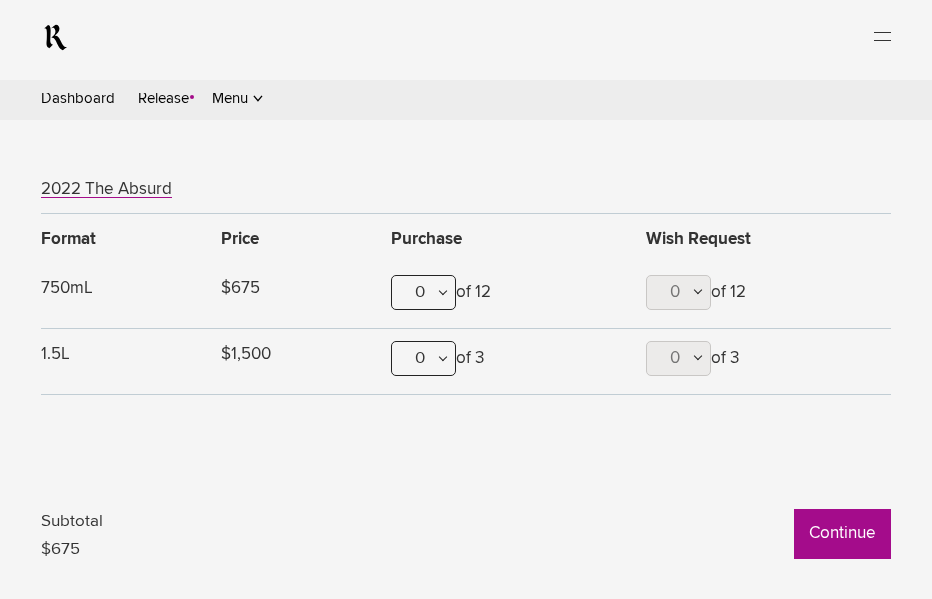 click on "Continue" at bounding box center [0, 0] 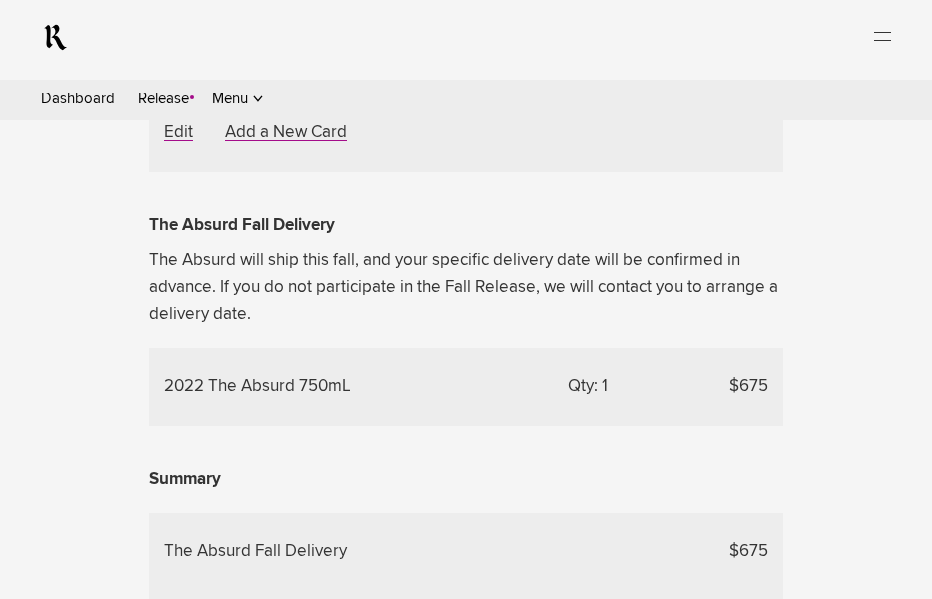 scroll, scrollTop: 1137, scrollLeft: 0, axis: vertical 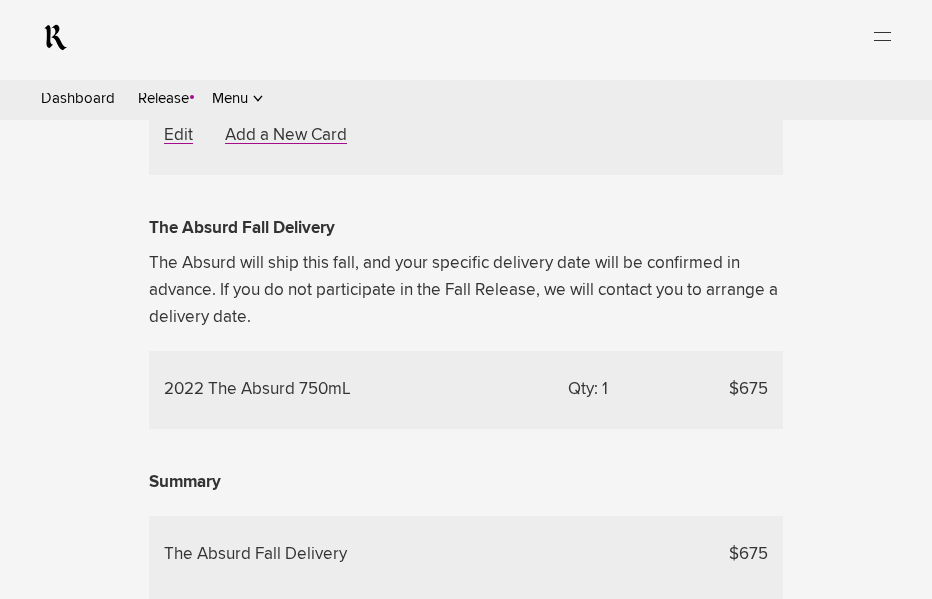 click on "UPS Overnight - $40" at bounding box center (267, -246) 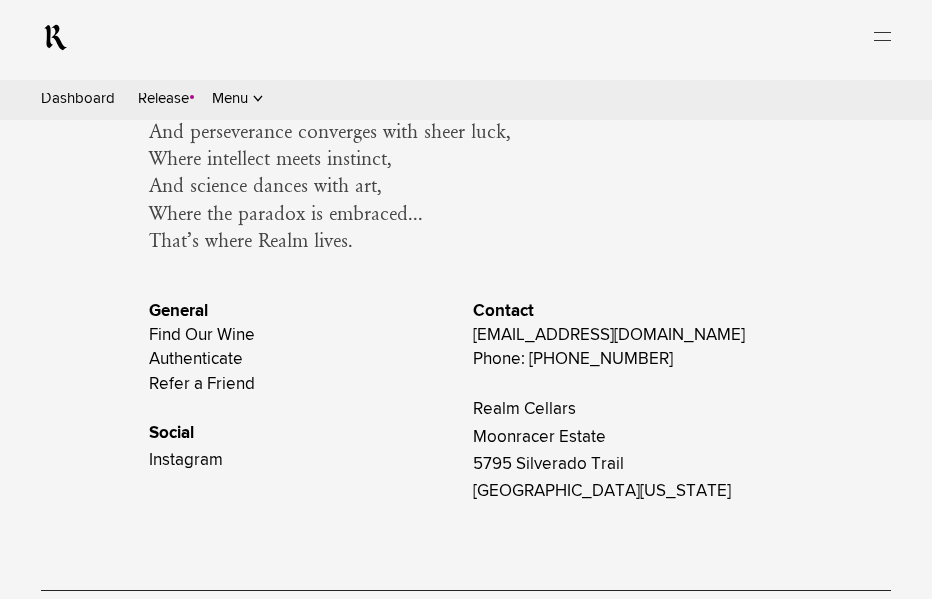 scroll, scrollTop: 1990, scrollLeft: 0, axis: vertical 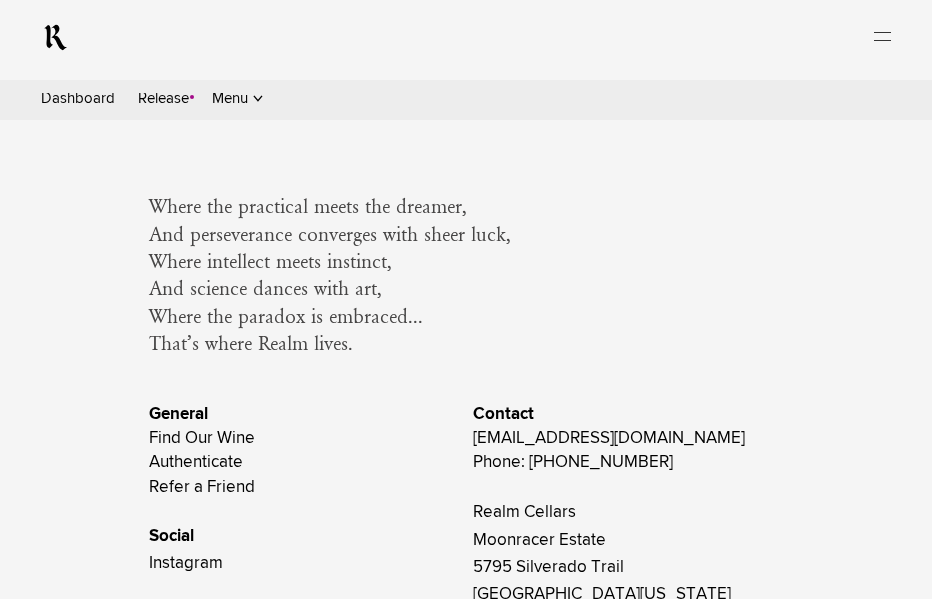 drag, startPoint x: 724, startPoint y: 328, endPoint x: 780, endPoint y: 333, distance: 56.22277 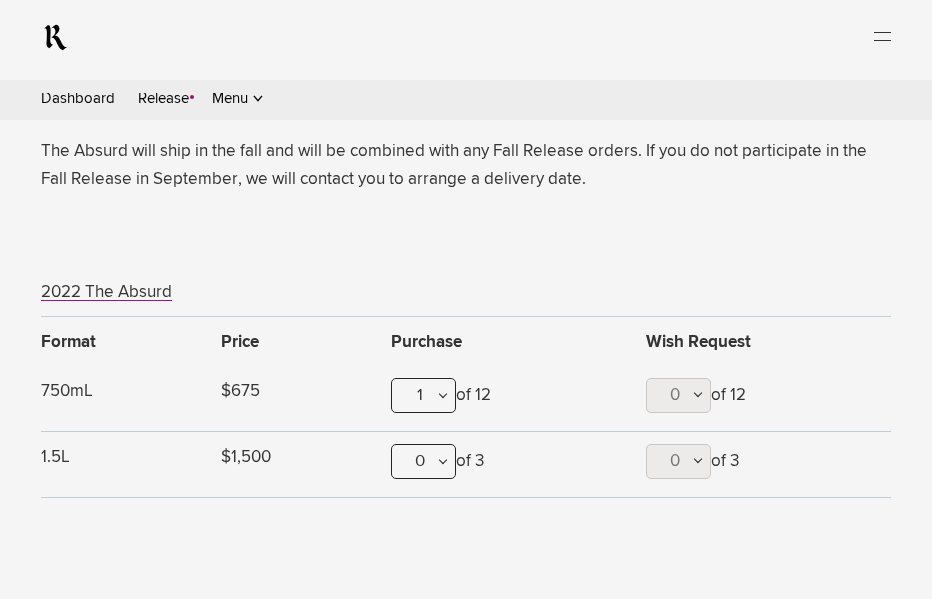 scroll, scrollTop: 1168, scrollLeft: 0, axis: vertical 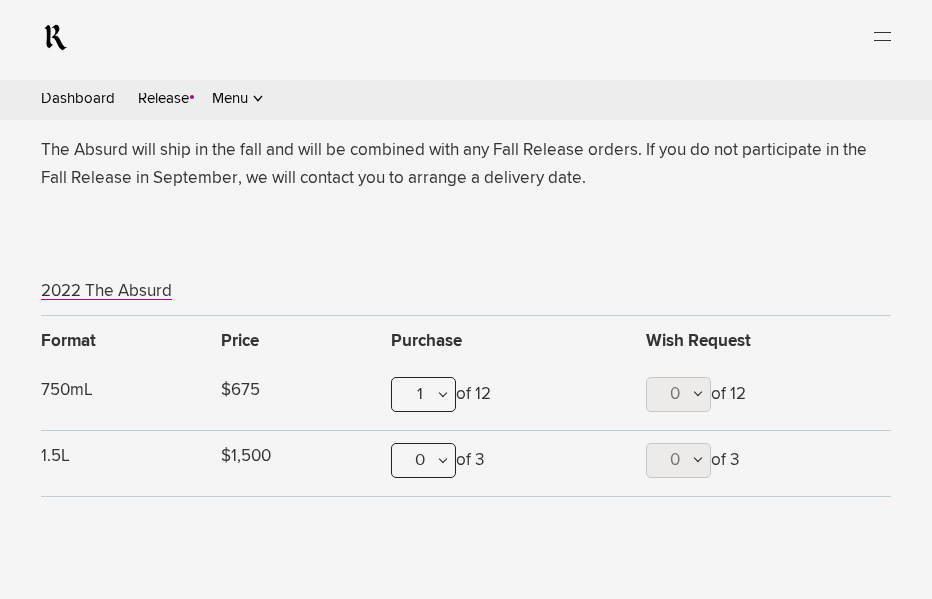click on "1" at bounding box center [0, 0] 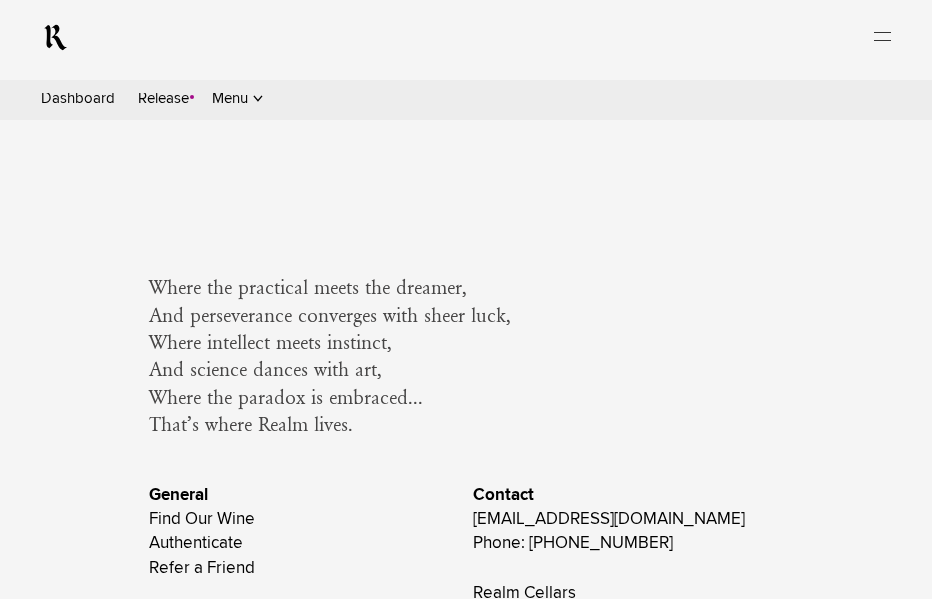 scroll, scrollTop: 1911, scrollLeft: 0, axis: vertical 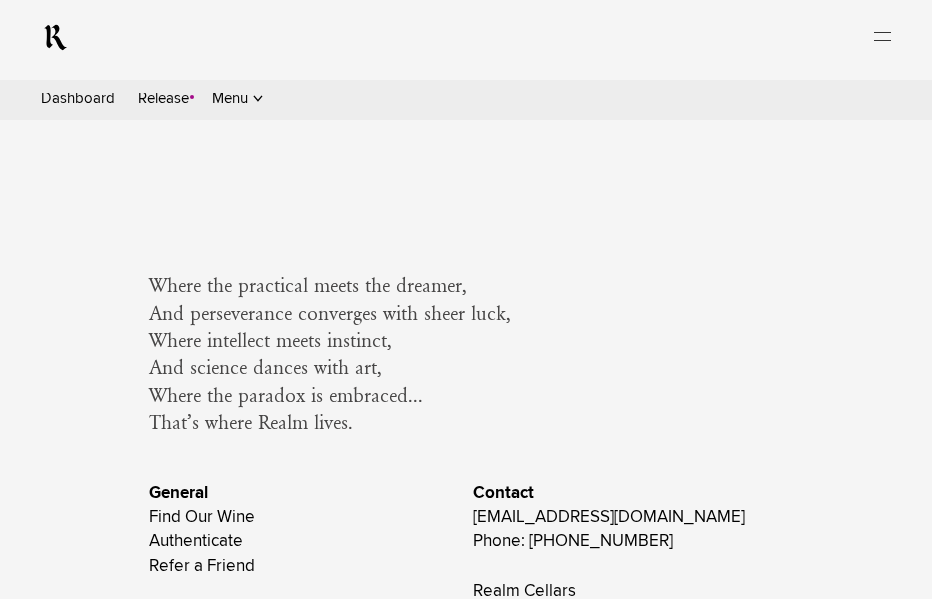 click on "Summer Release" at bounding box center [0, 0] 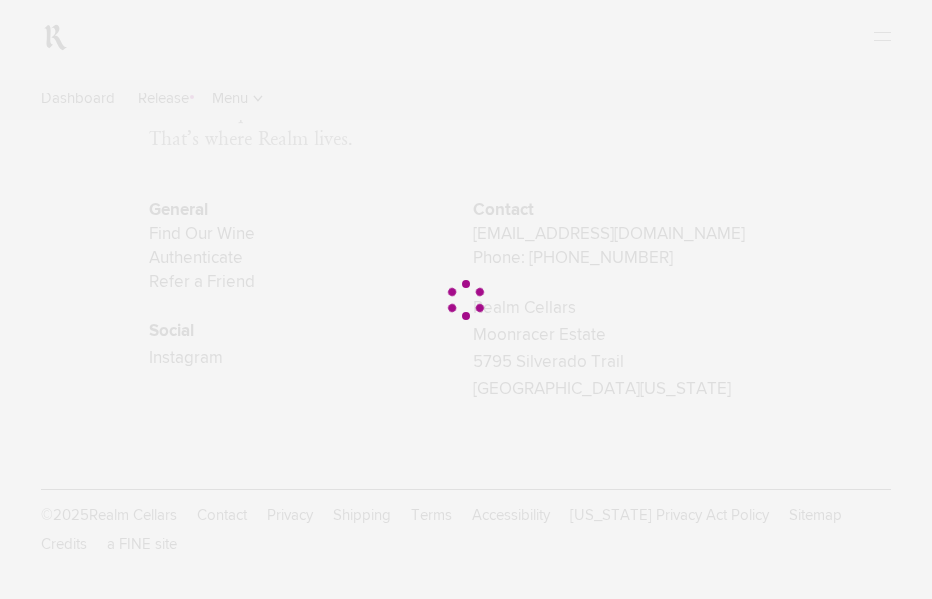 scroll, scrollTop: 0, scrollLeft: 0, axis: both 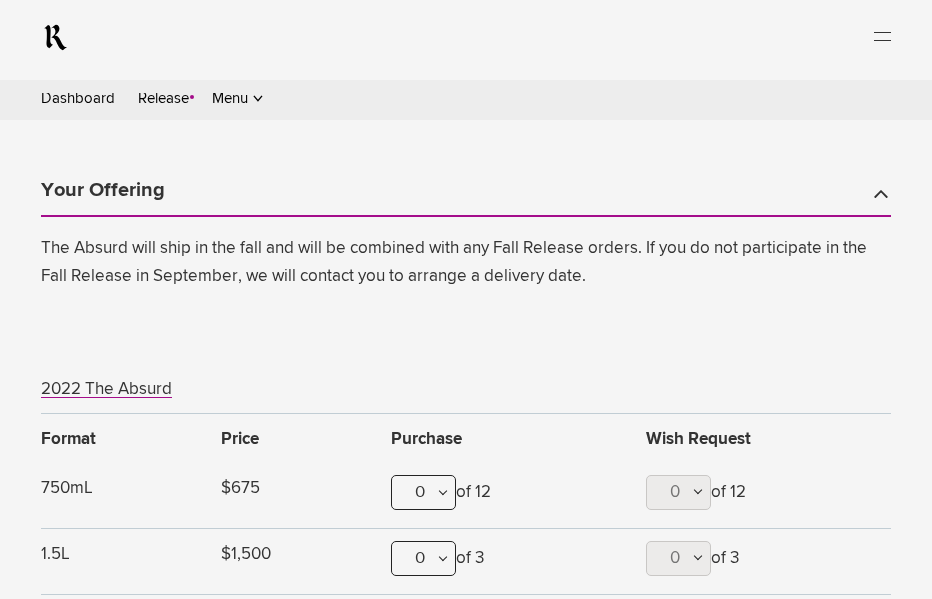 click on "0" at bounding box center [0, 0] 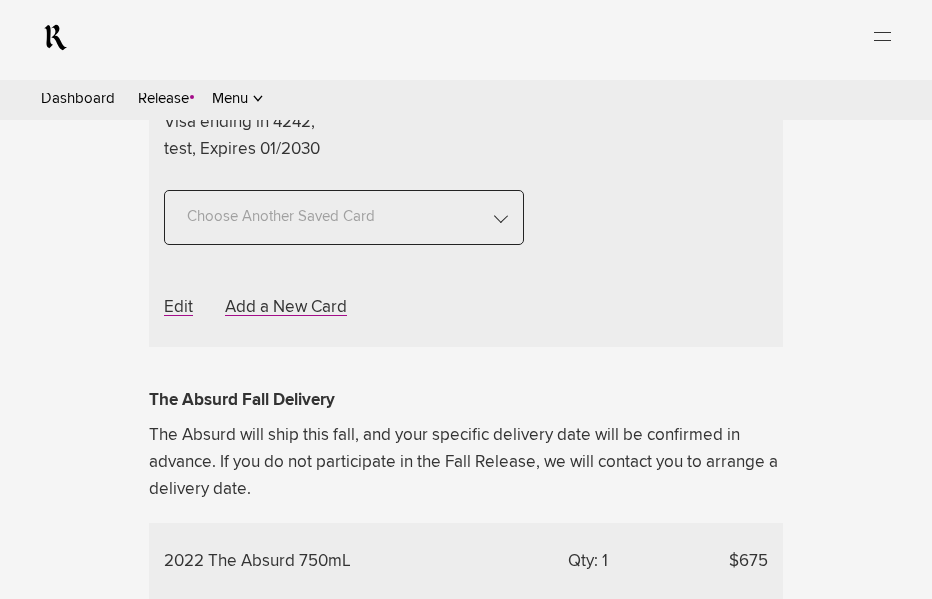 scroll, scrollTop: 964, scrollLeft: 0, axis: vertical 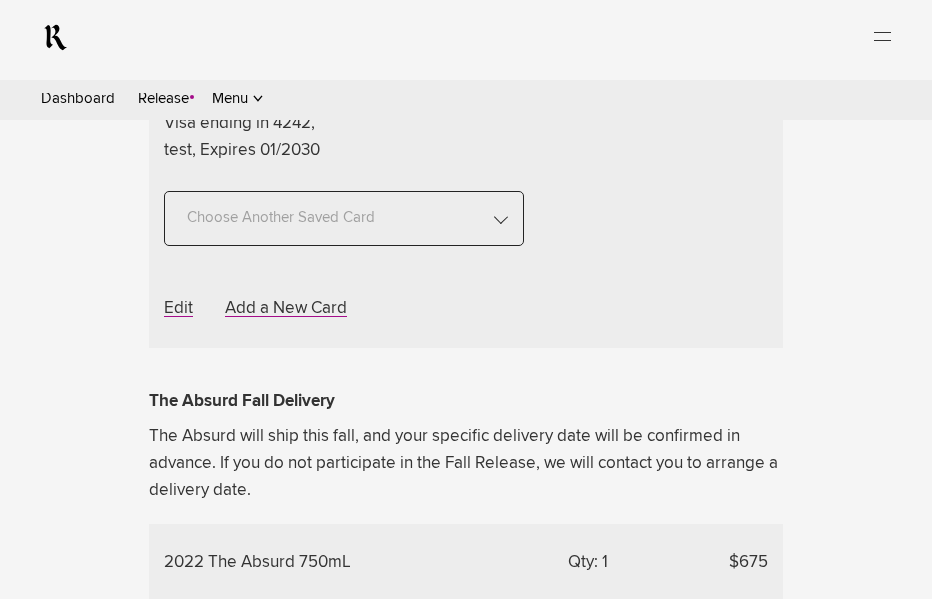 click on "UPS Overnight - $40" at bounding box center [267, -73] 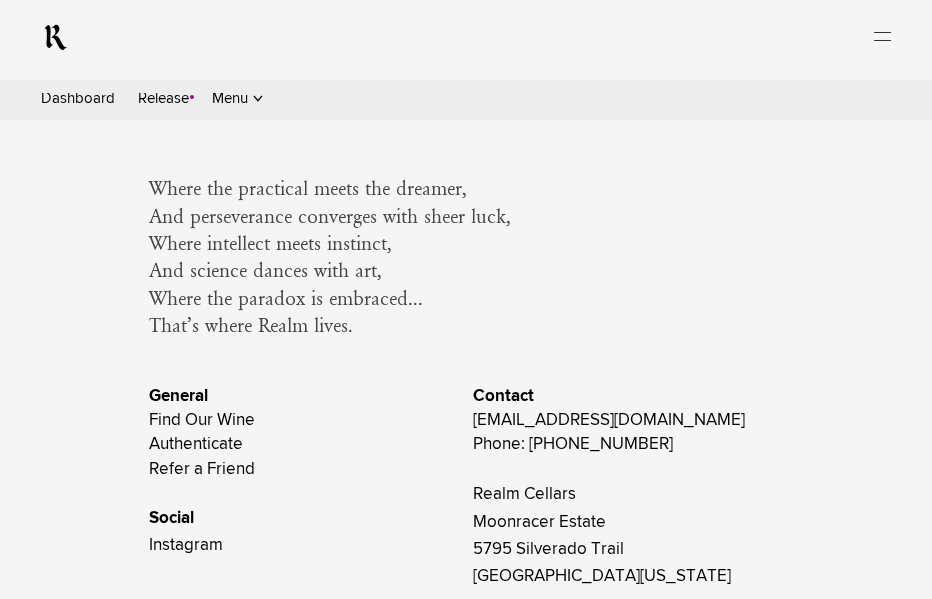 scroll, scrollTop: 2010, scrollLeft: 0, axis: vertical 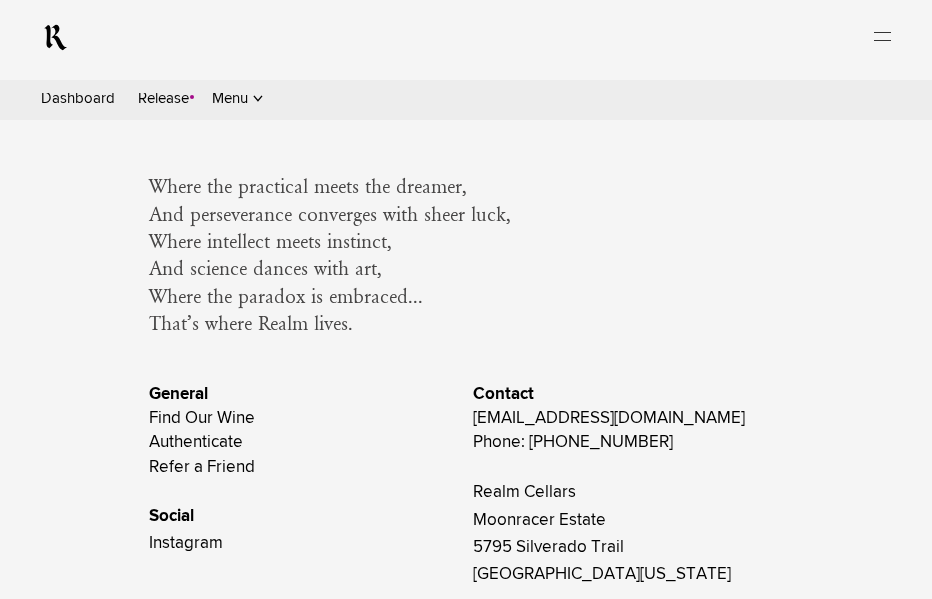 click on "Summer Release" at bounding box center [0, 0] 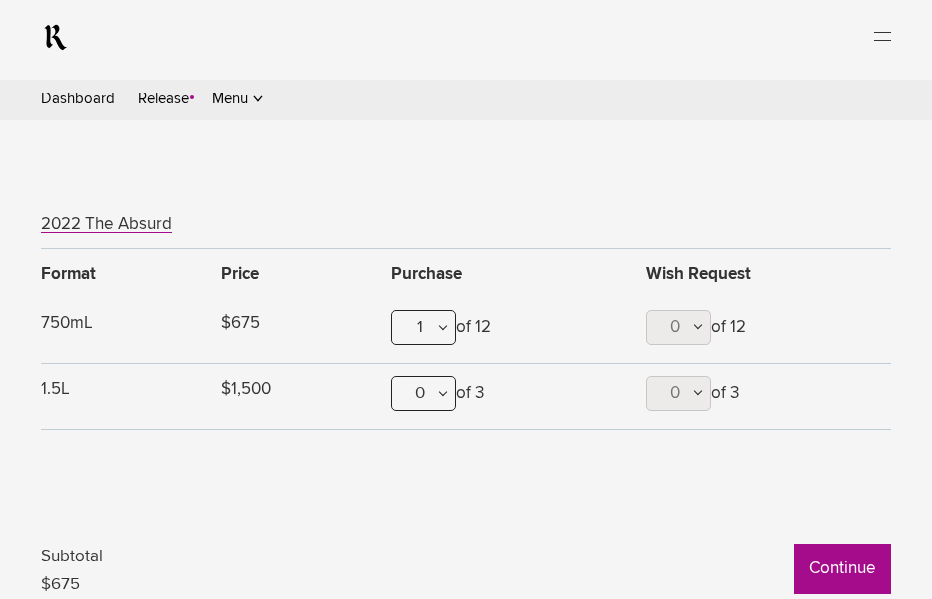 scroll, scrollTop: 1242, scrollLeft: 0, axis: vertical 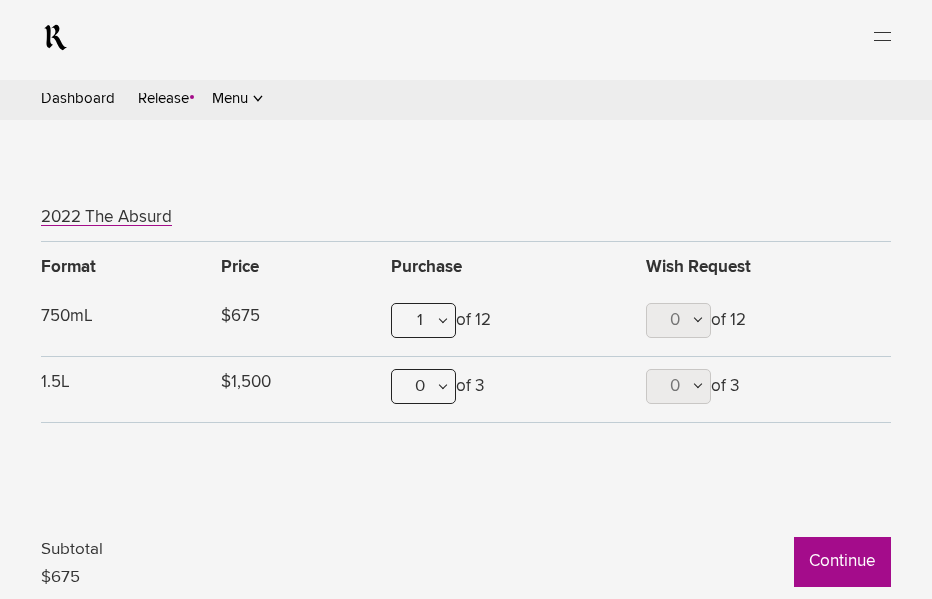 click on "1" at bounding box center (0, 0) 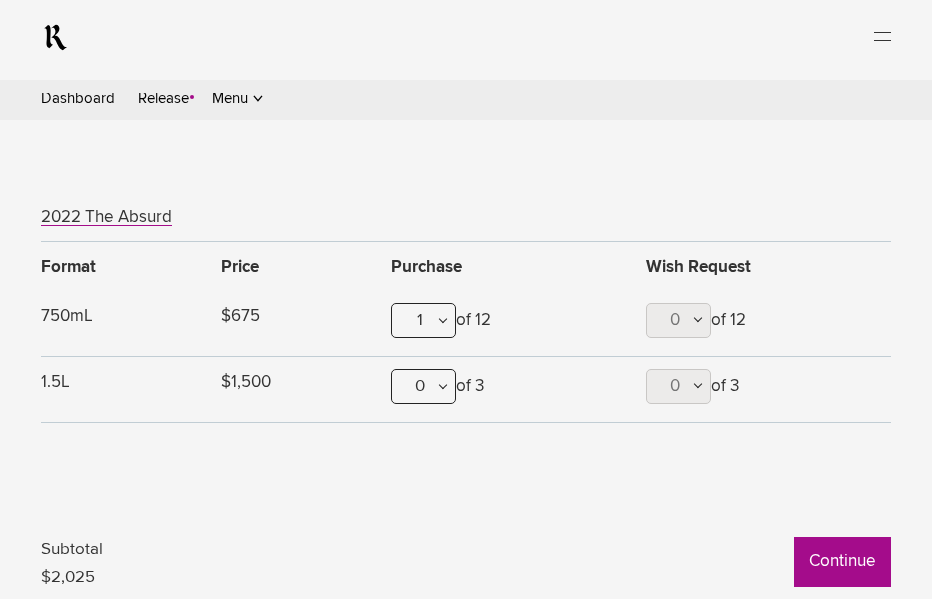 click on "Continue" at bounding box center (0, 0) 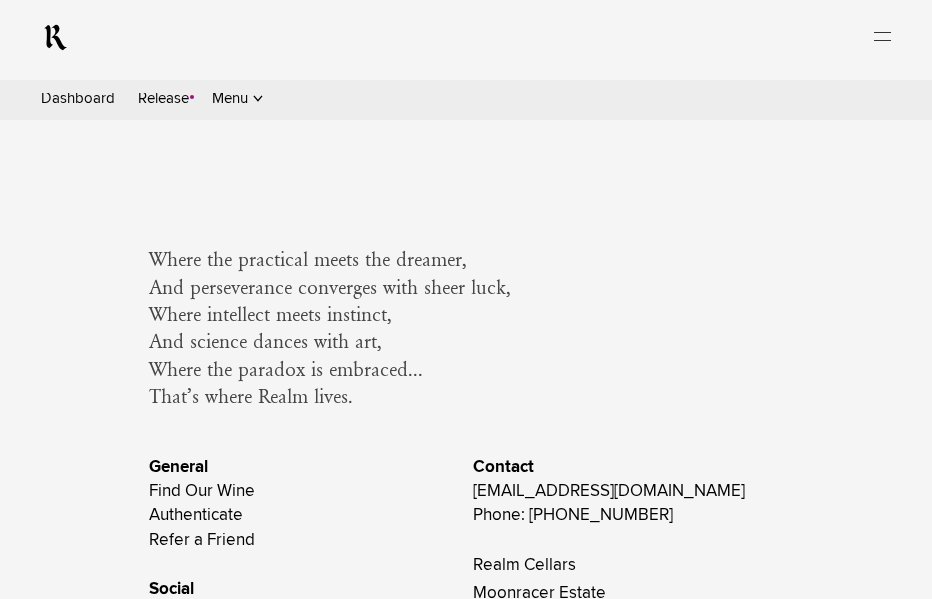 scroll, scrollTop: 1938, scrollLeft: 0, axis: vertical 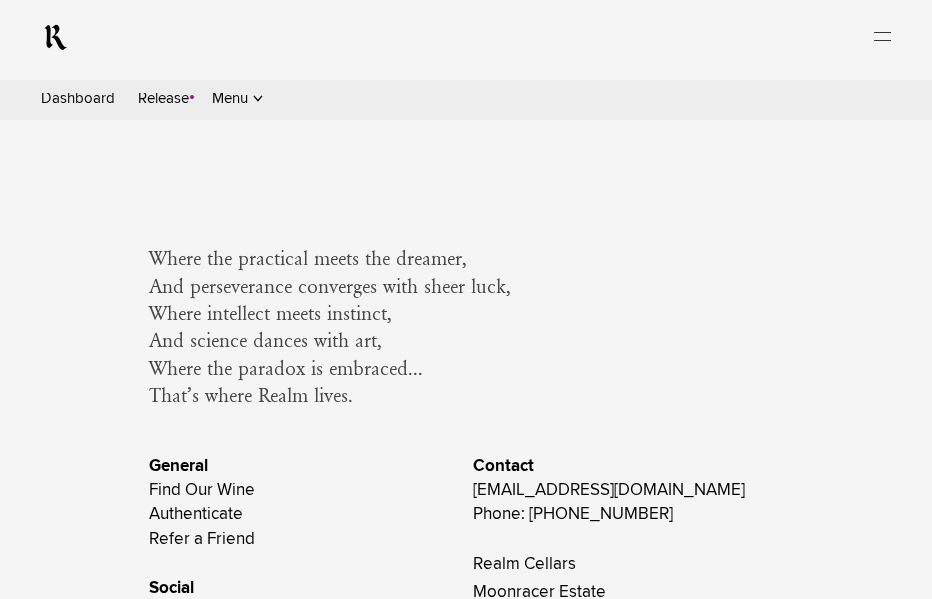 click on "Summer Release" at bounding box center (0, 0) 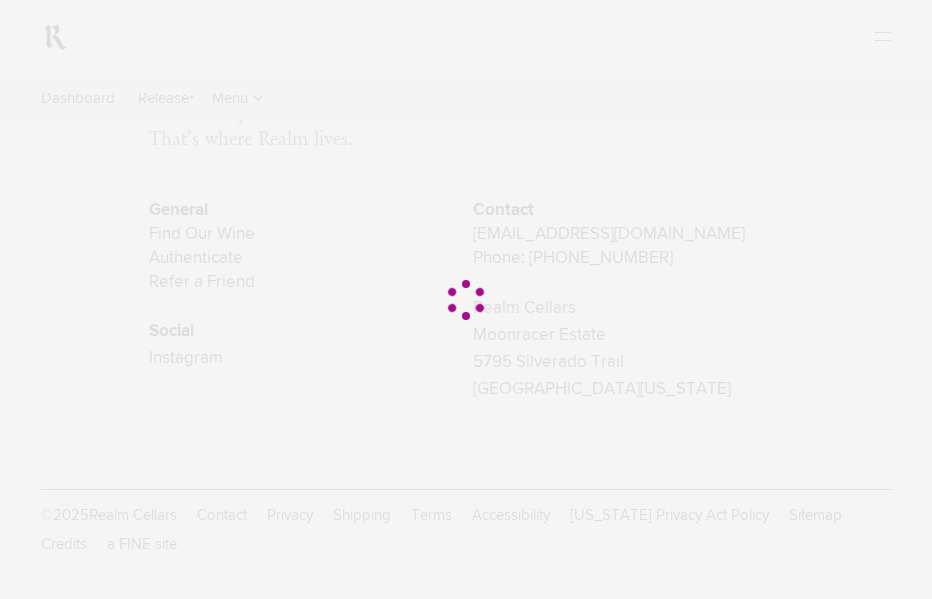 scroll, scrollTop: 0, scrollLeft: 0, axis: both 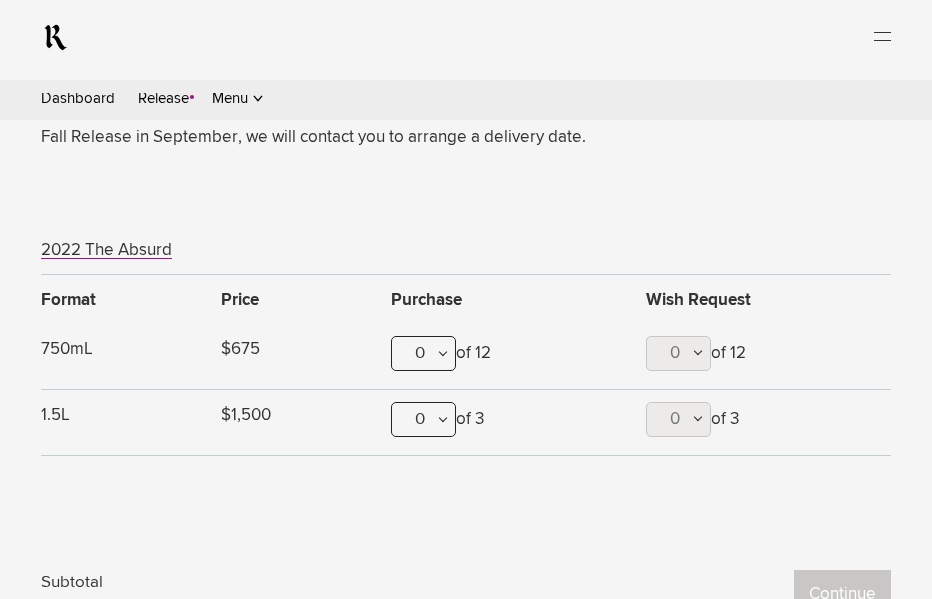 click on "0" at bounding box center (0, 0) 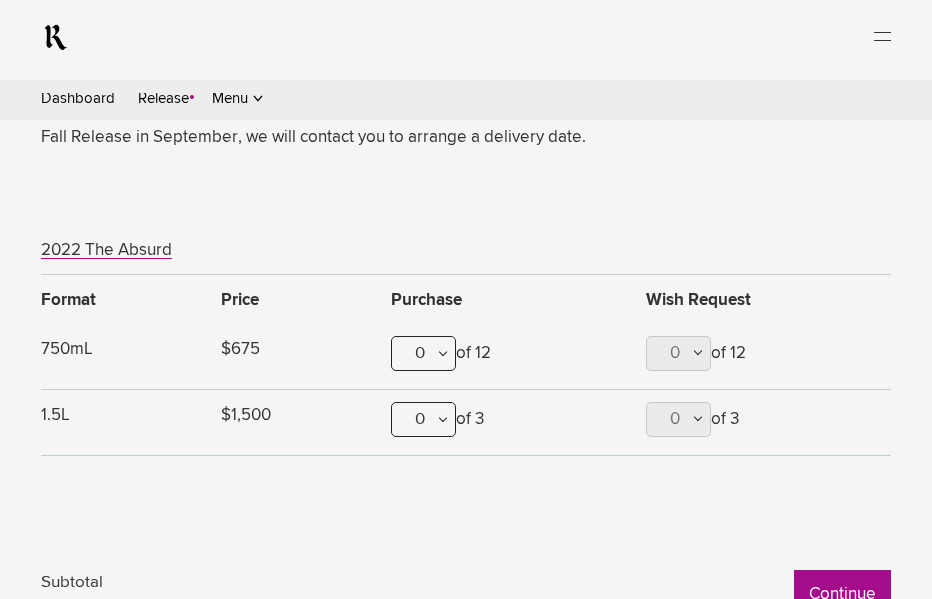 click on "Continue" at bounding box center (0, 0) 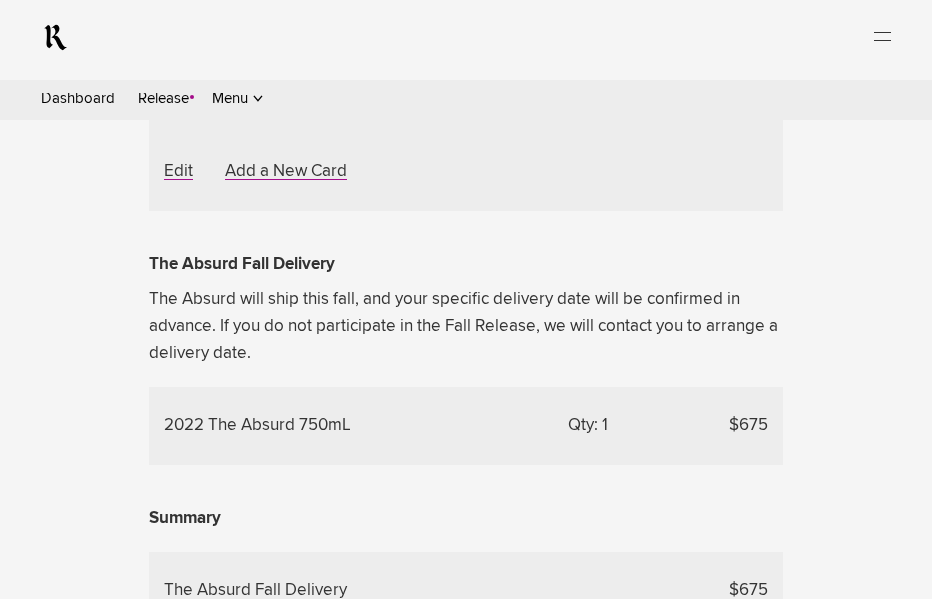 scroll, scrollTop: 1102, scrollLeft: 0, axis: vertical 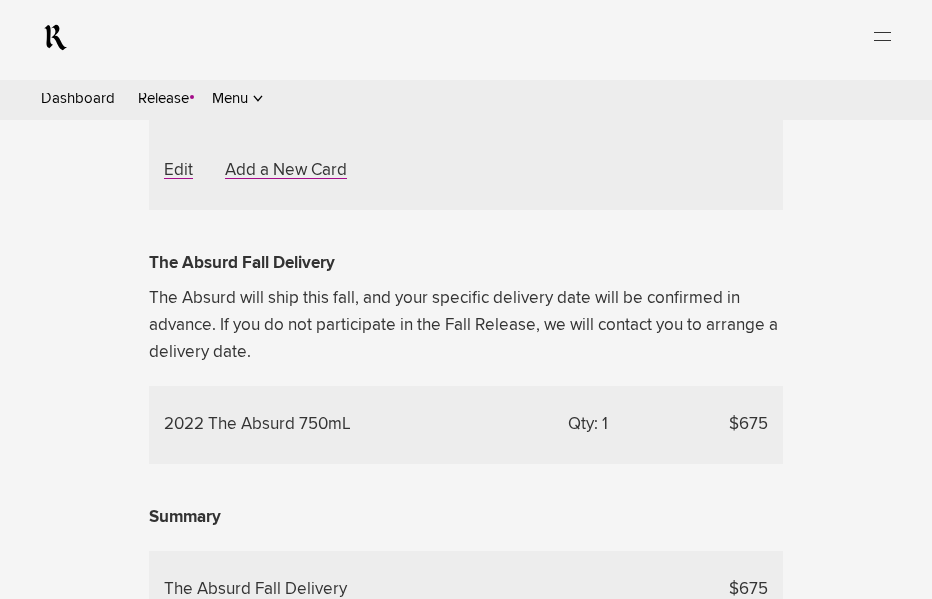 click on "UPS Overnight - $40" at bounding box center (267, -211) 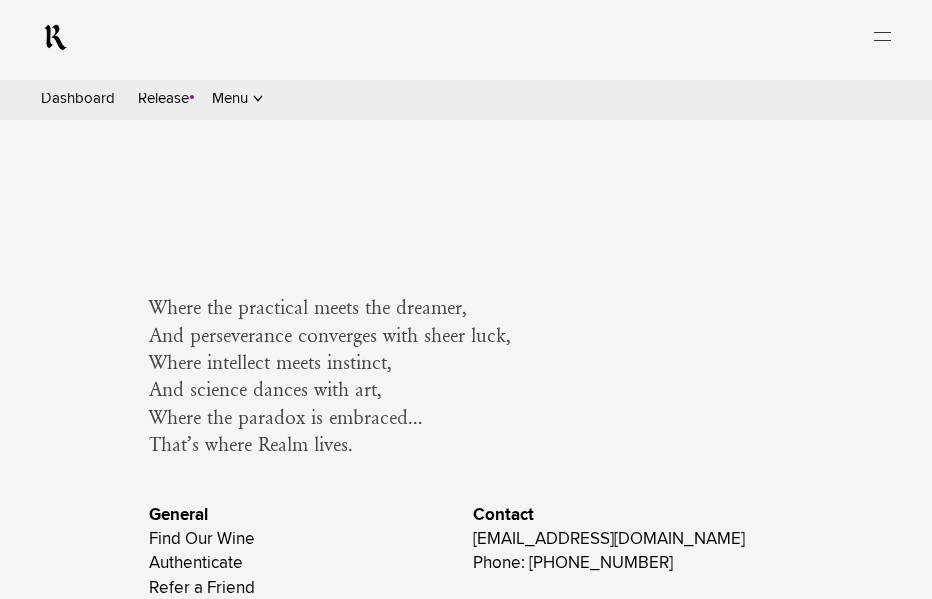 scroll, scrollTop: 1891, scrollLeft: 0, axis: vertical 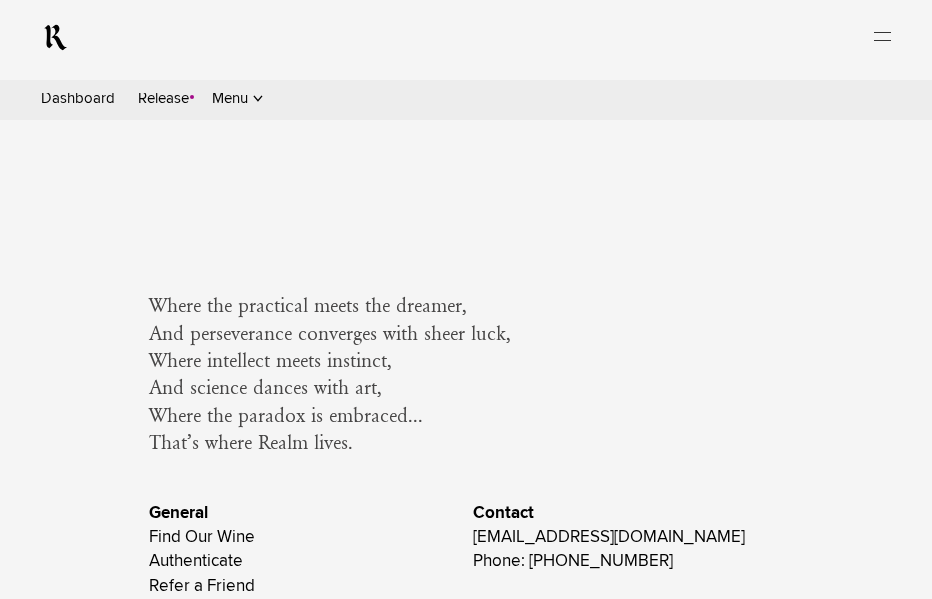 click on "Summer Release" at bounding box center (0, 0) 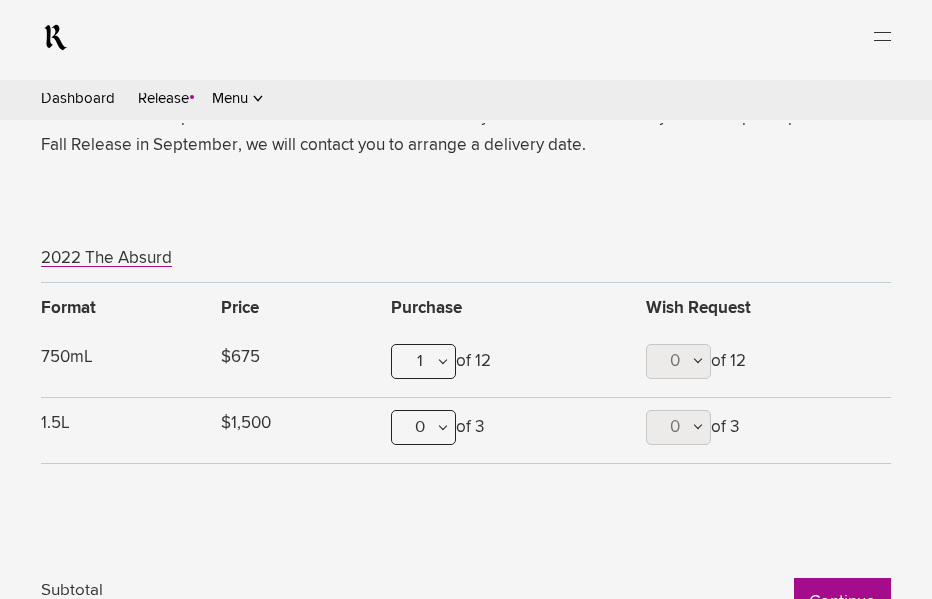 scroll, scrollTop: 1200, scrollLeft: 0, axis: vertical 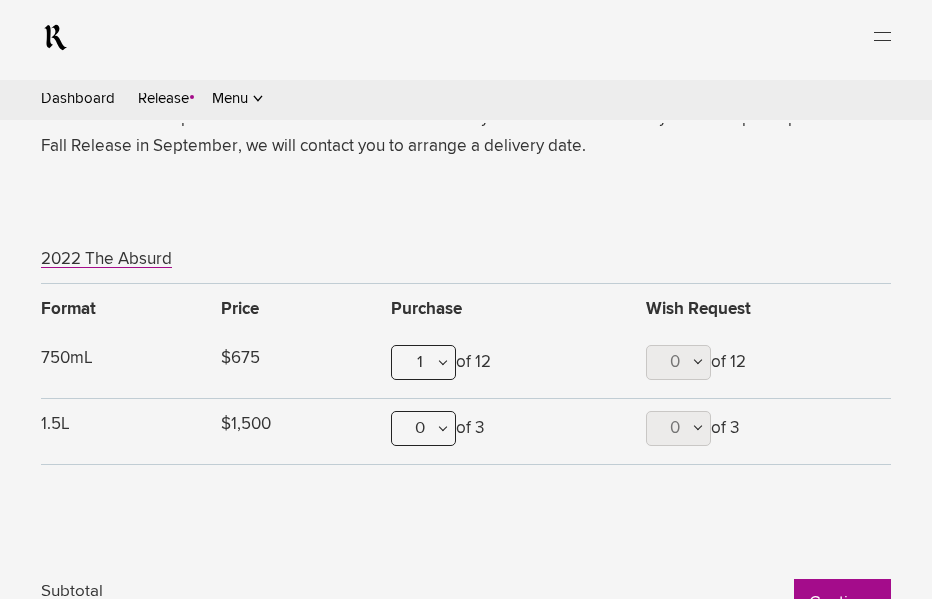 click on "1" at bounding box center (0, 0) 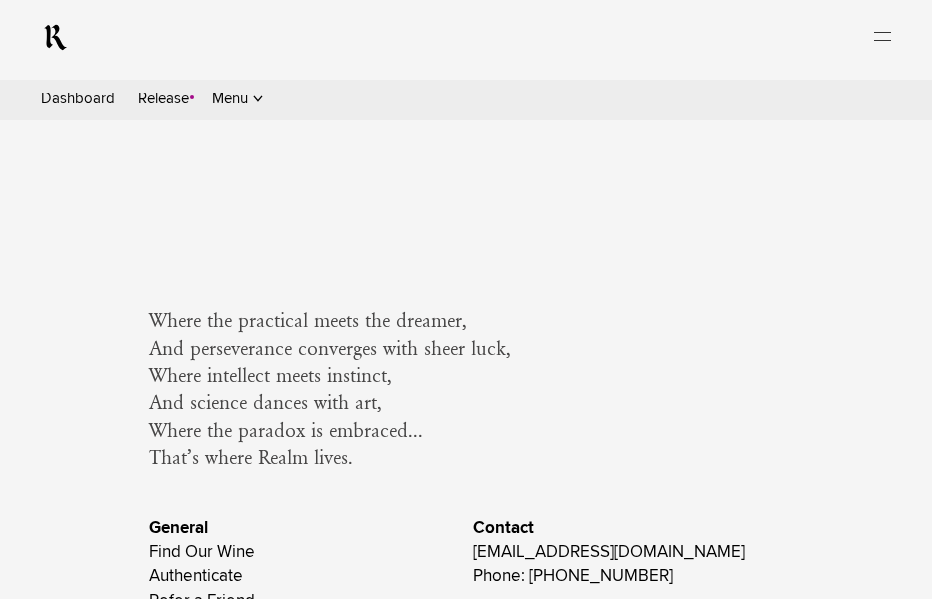 scroll, scrollTop: 1877, scrollLeft: 0, axis: vertical 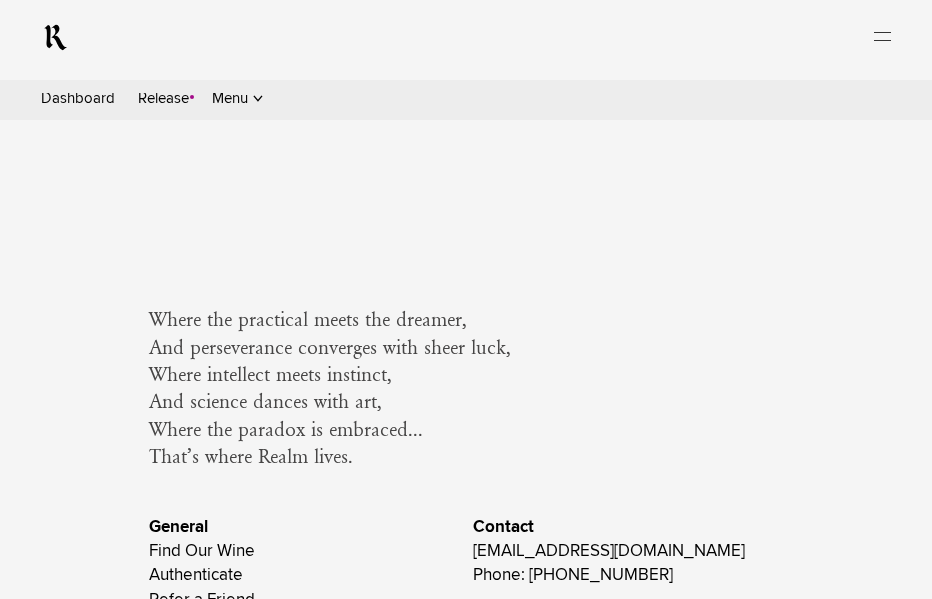 click on "Summer Release" at bounding box center (0, 0) 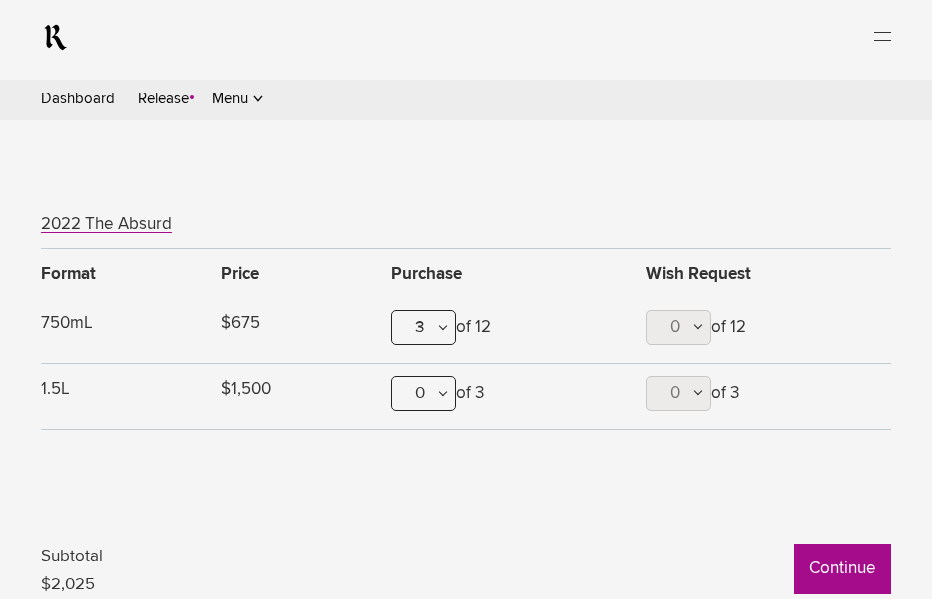 scroll, scrollTop: 1236, scrollLeft: 0, axis: vertical 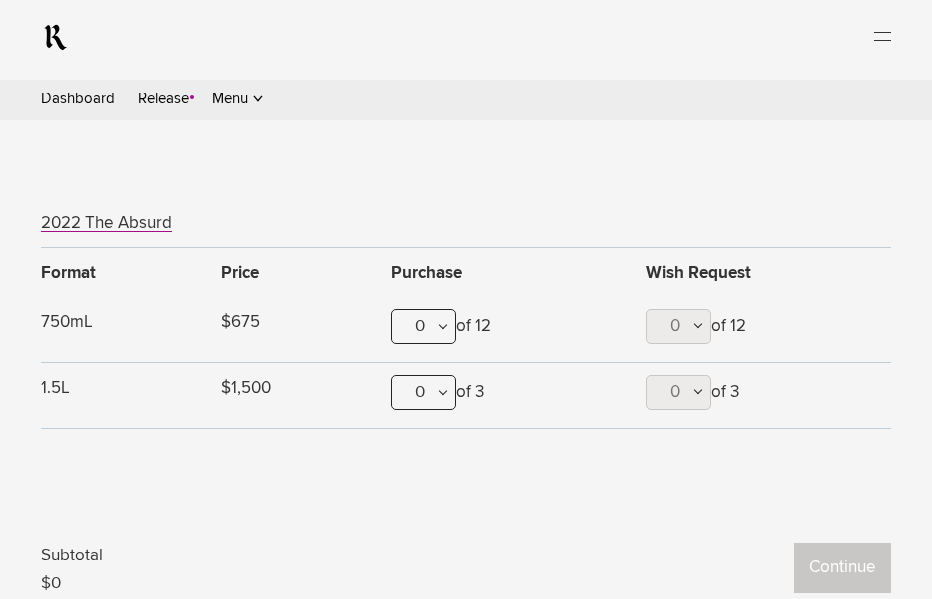 click on "0" at bounding box center [0, 0] 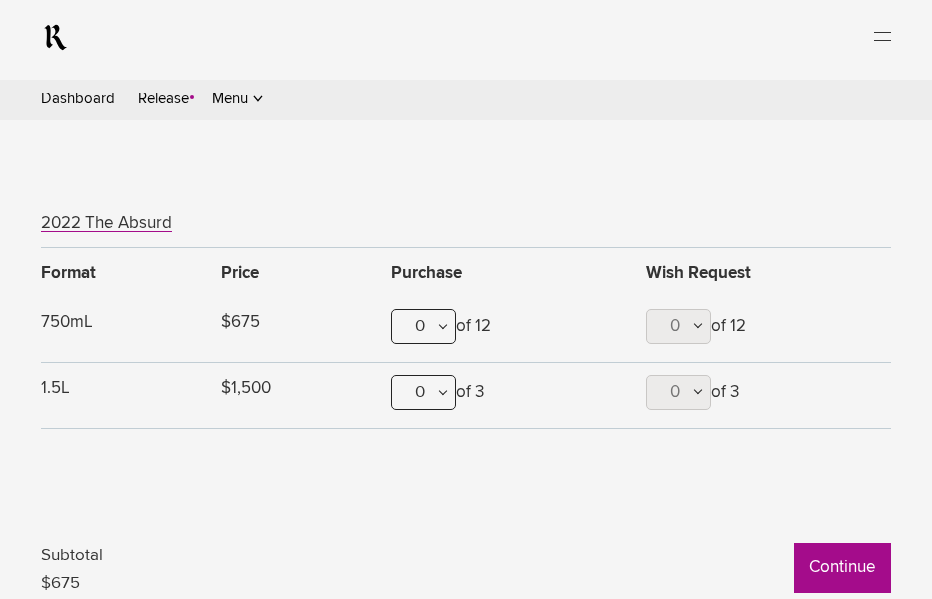click on "Continue" at bounding box center [0, 0] 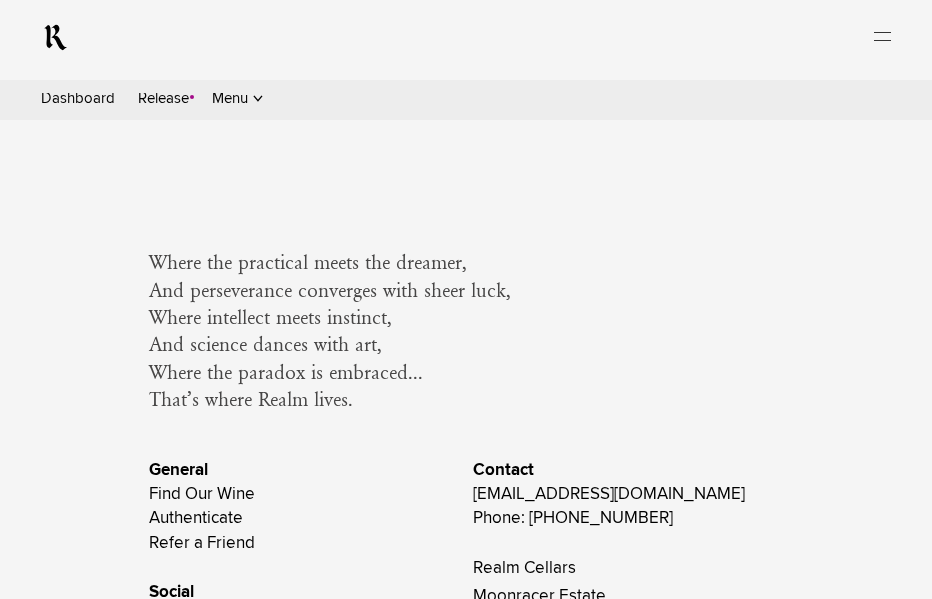 scroll, scrollTop: 1948, scrollLeft: 0, axis: vertical 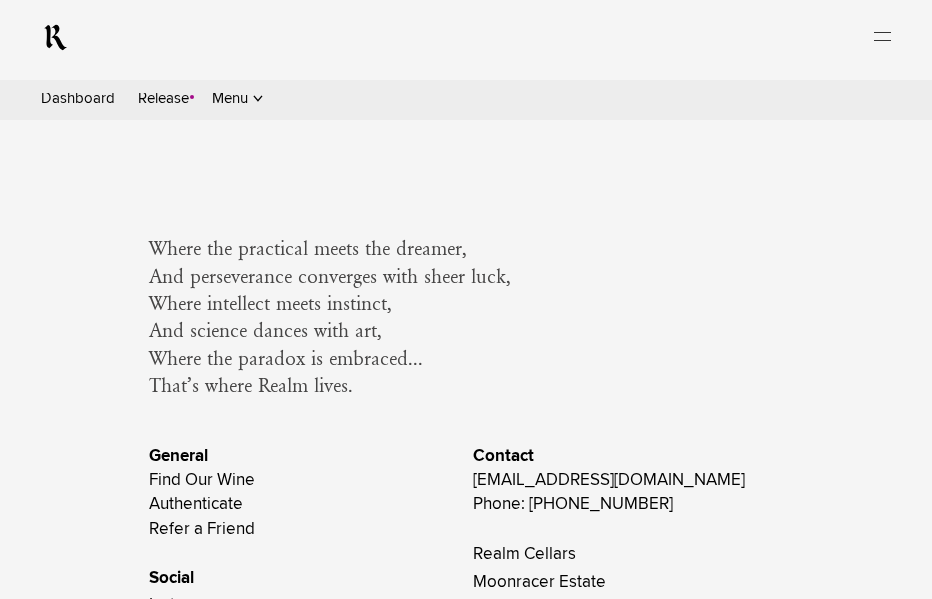 drag, startPoint x: 722, startPoint y: 374, endPoint x: 783, endPoint y: 369, distance: 61.204575 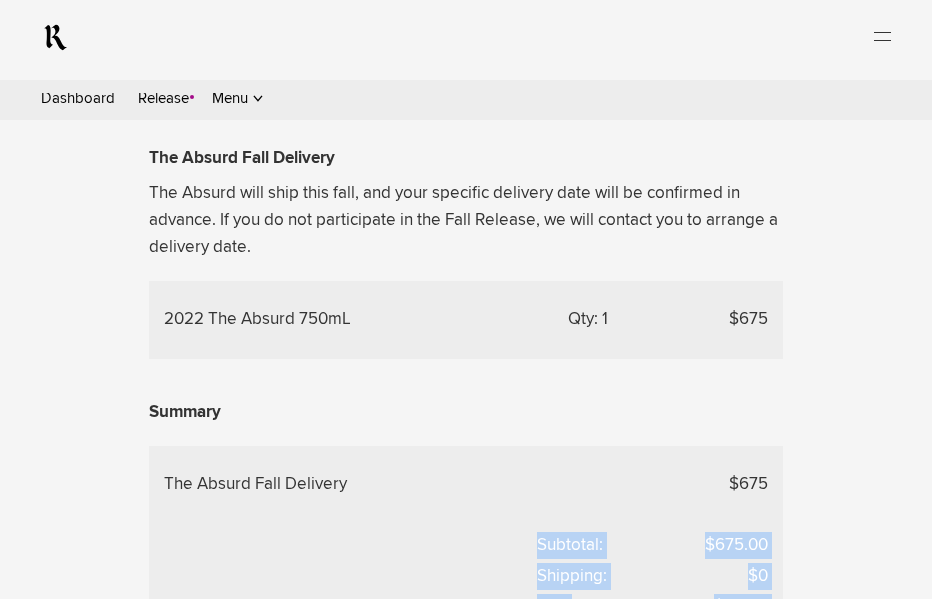 scroll, scrollTop: 1202, scrollLeft: 0, axis: vertical 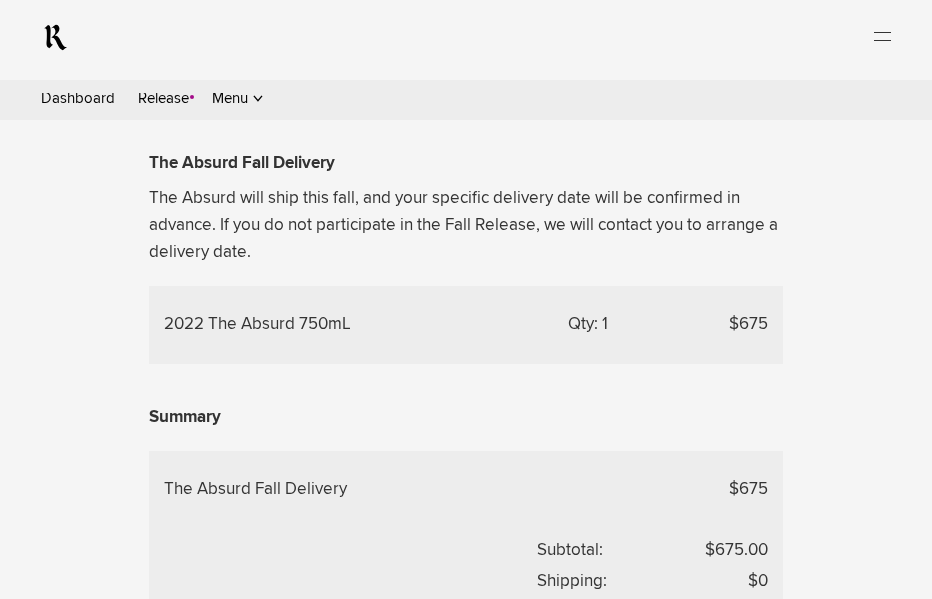 click on "UPS Overnight - $40" at bounding box center (267, -311) 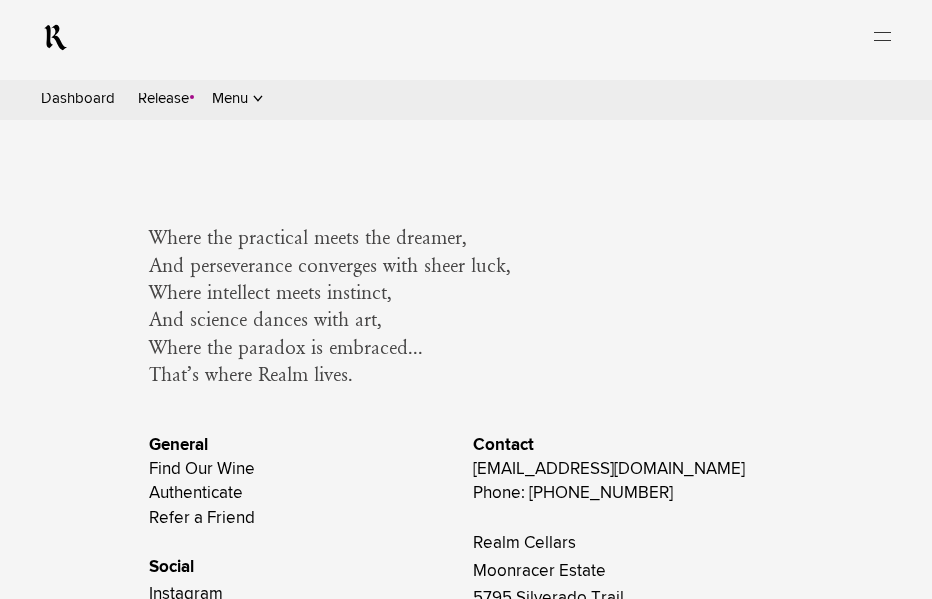 scroll, scrollTop: 1944, scrollLeft: 0, axis: vertical 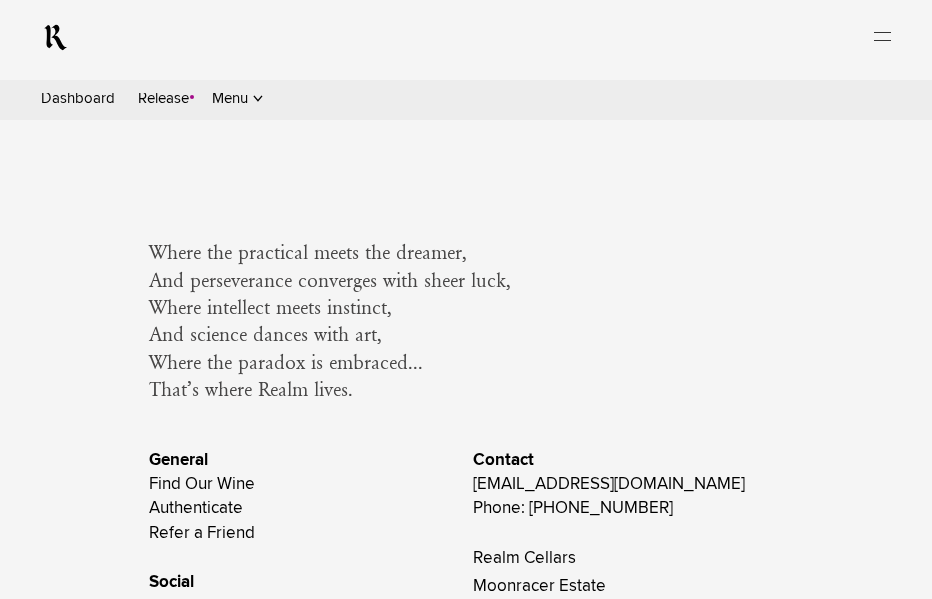 drag, startPoint x: 724, startPoint y: 378, endPoint x: 786, endPoint y: 378, distance: 62 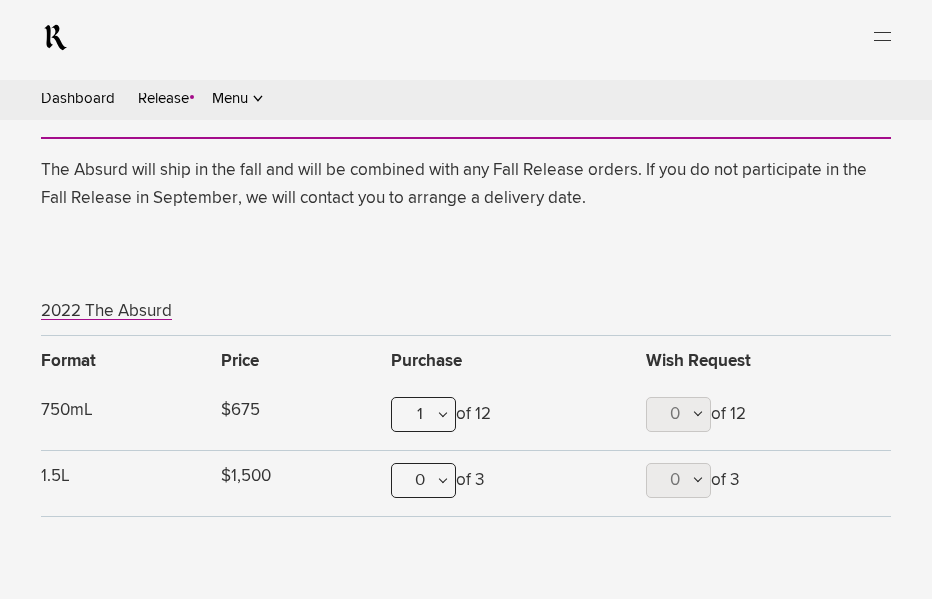 scroll, scrollTop: 1152, scrollLeft: 0, axis: vertical 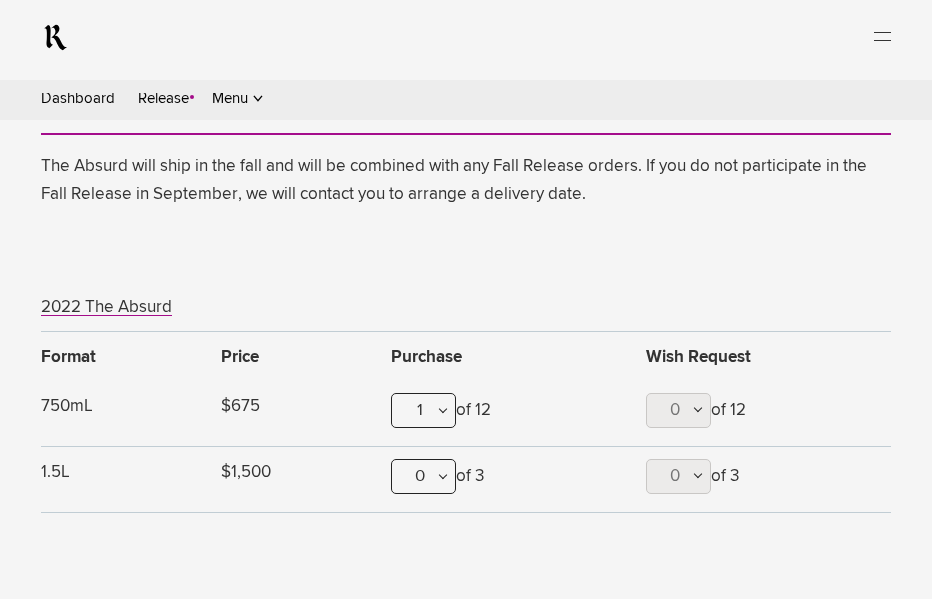 click on "1" at bounding box center [0, 0] 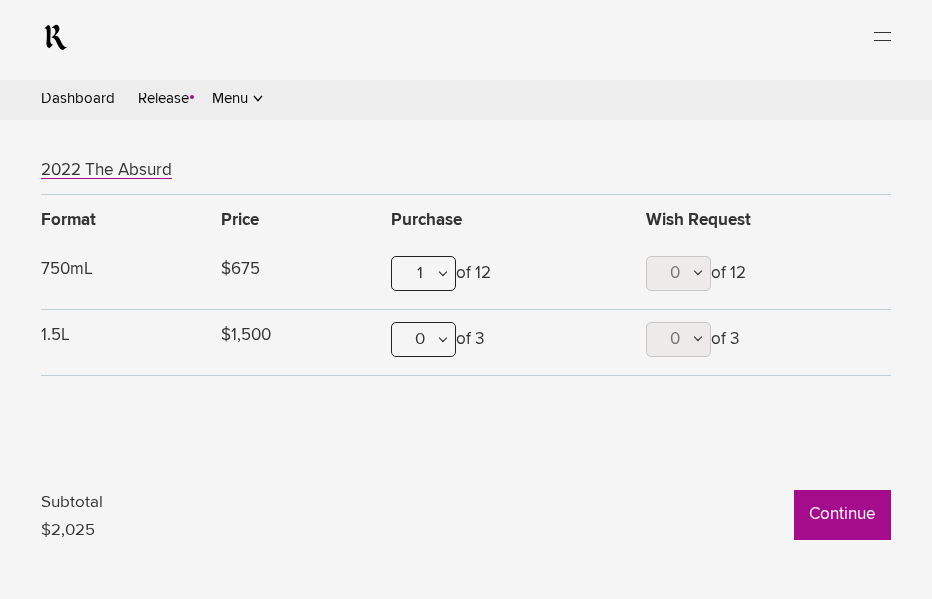scroll, scrollTop: 1291, scrollLeft: 0, axis: vertical 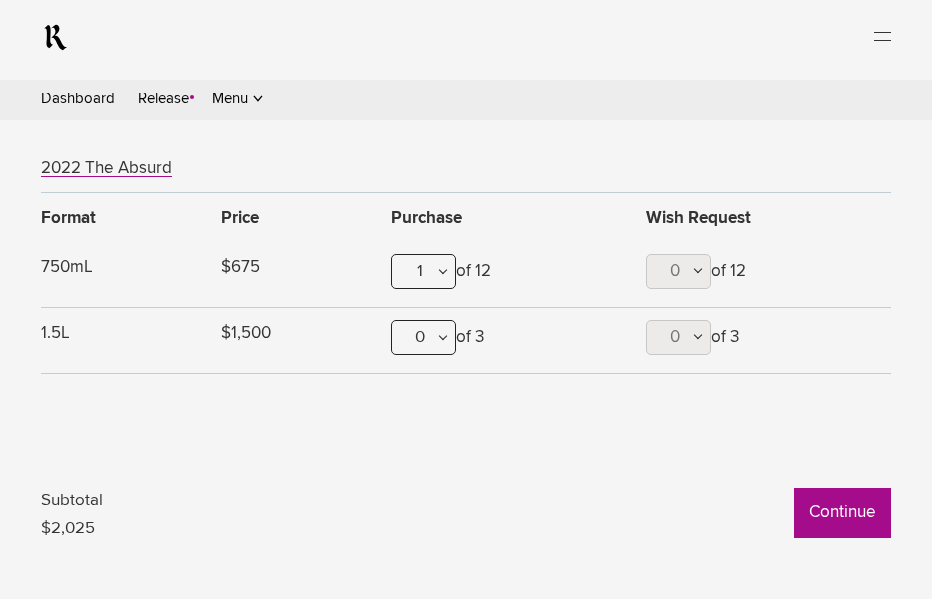 click on "Continue" at bounding box center [0, 0] 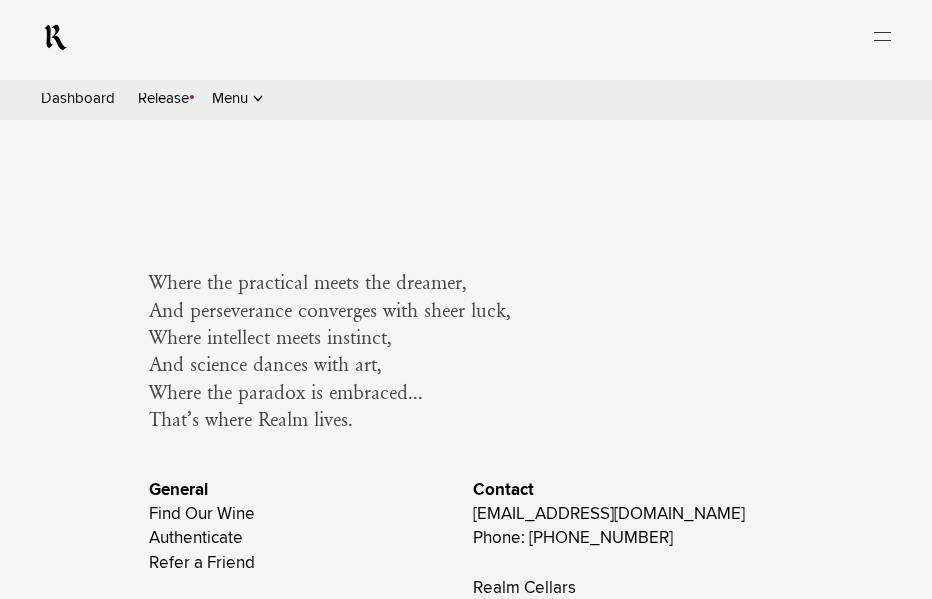 scroll, scrollTop: 1915, scrollLeft: 0, axis: vertical 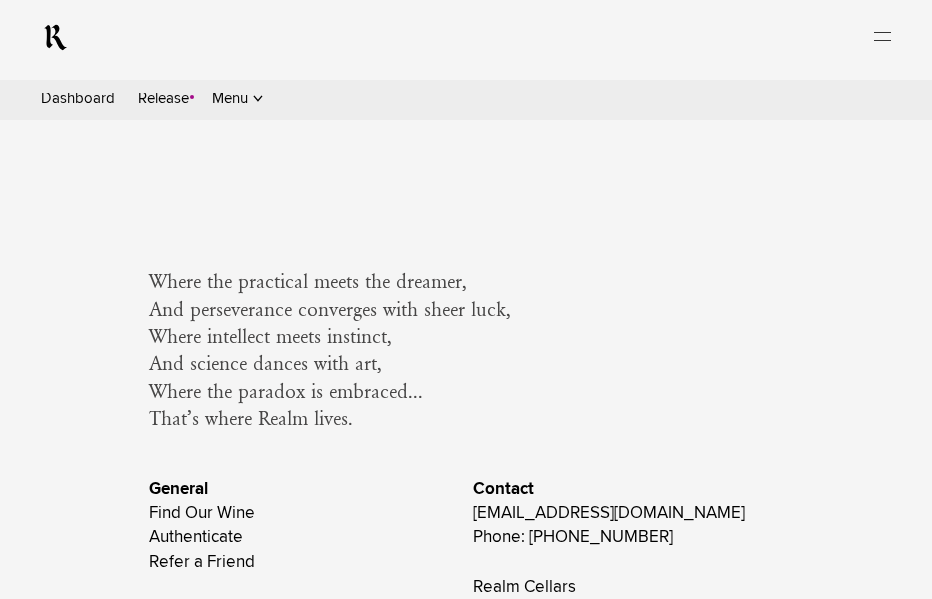 drag, startPoint x: 711, startPoint y: 405, endPoint x: 771, endPoint y: 404, distance: 60.00833 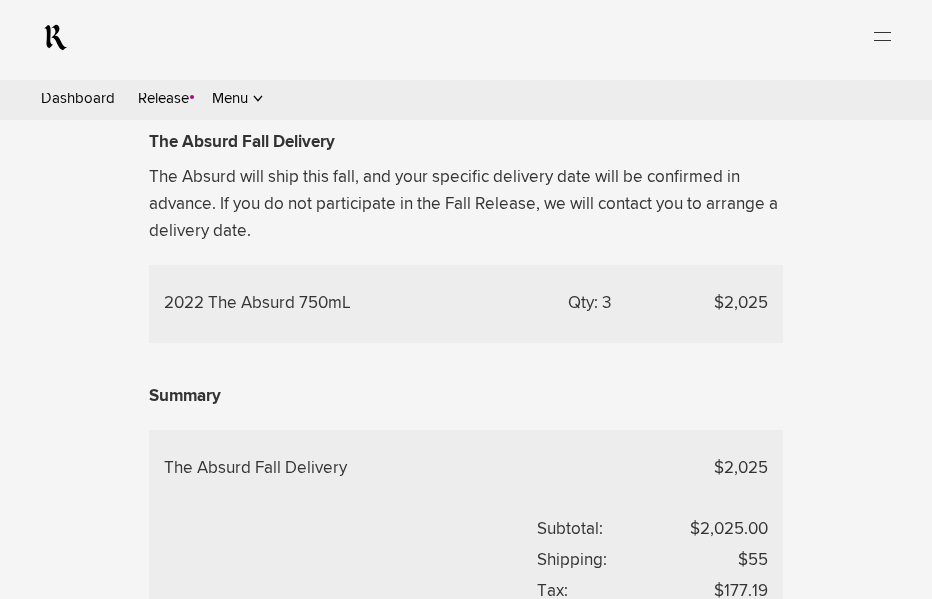 scroll, scrollTop: 1210, scrollLeft: 0, axis: vertical 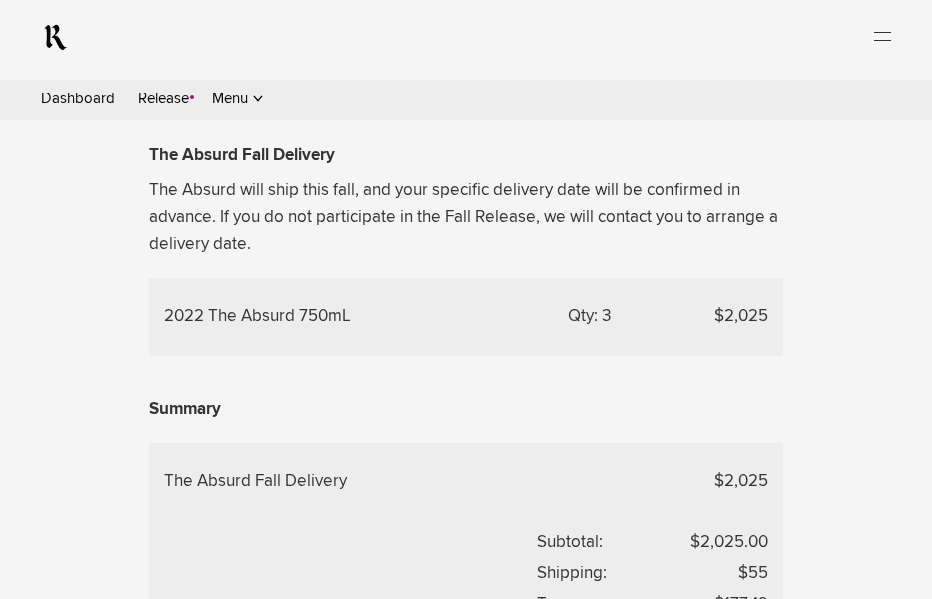 drag, startPoint x: 296, startPoint y: 160, endPoint x: 452, endPoint y: 161, distance: 156.0032 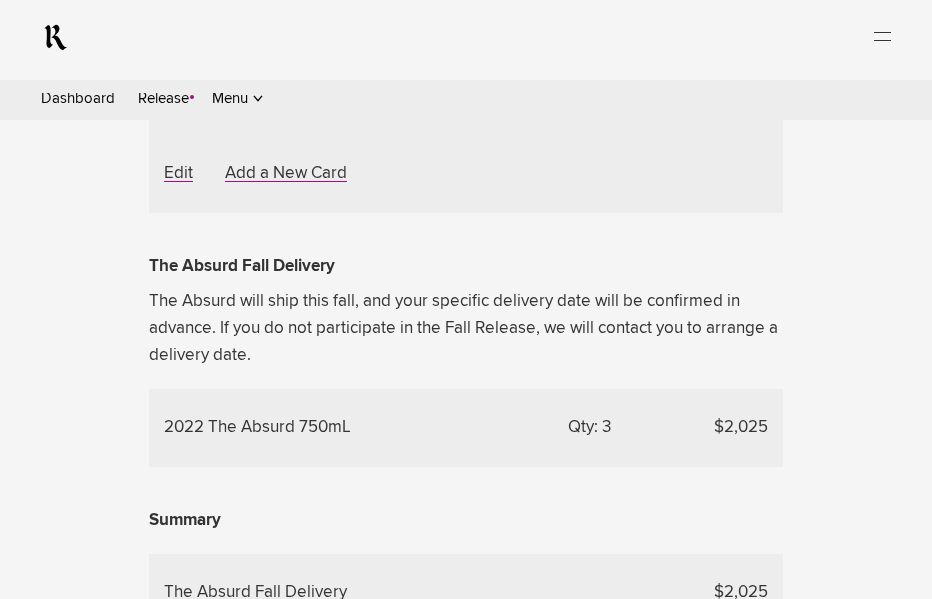 scroll, scrollTop: 1102, scrollLeft: 0, axis: vertical 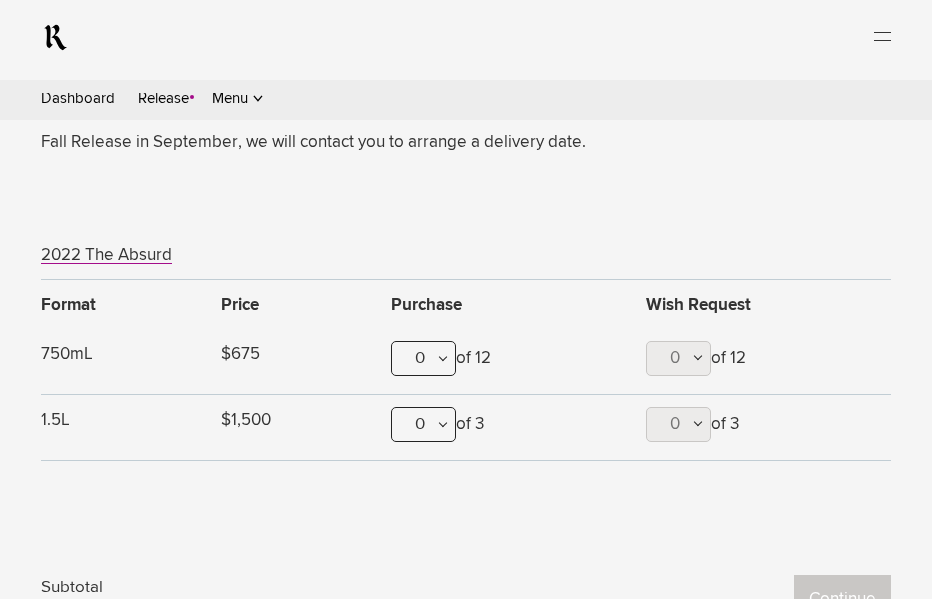 click on "0" at bounding box center [0, 0] 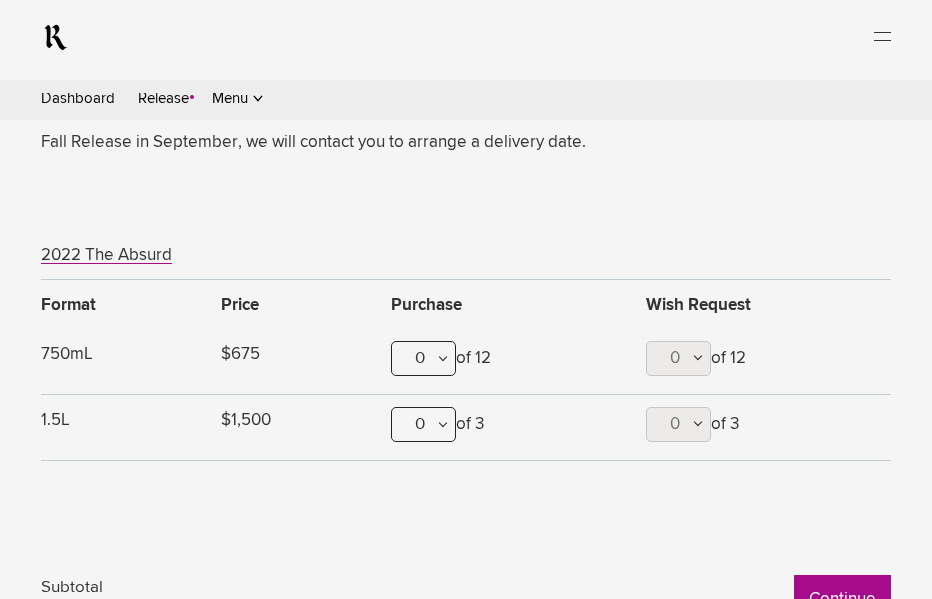 click on "Continue" at bounding box center [0, 0] 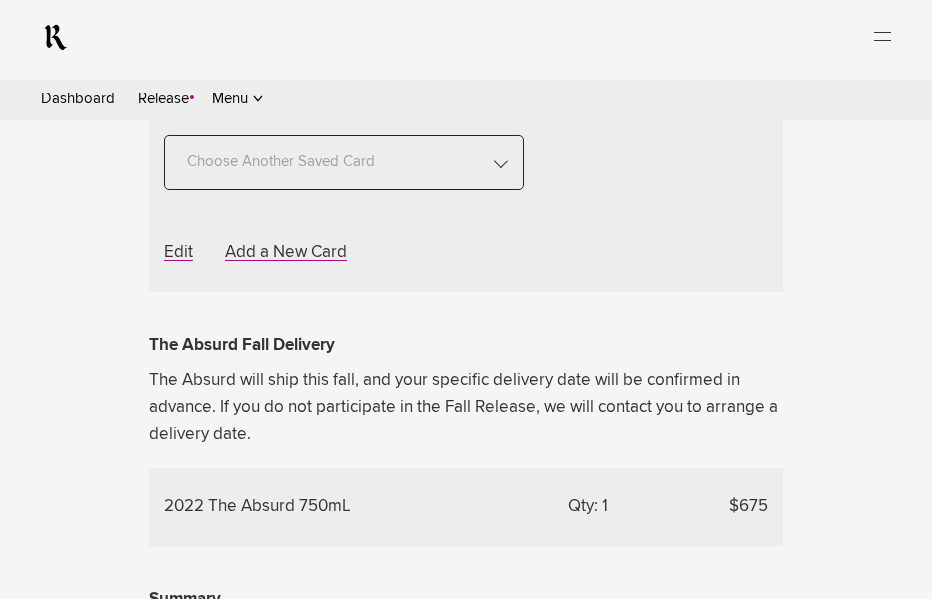 scroll, scrollTop: 1018, scrollLeft: 0, axis: vertical 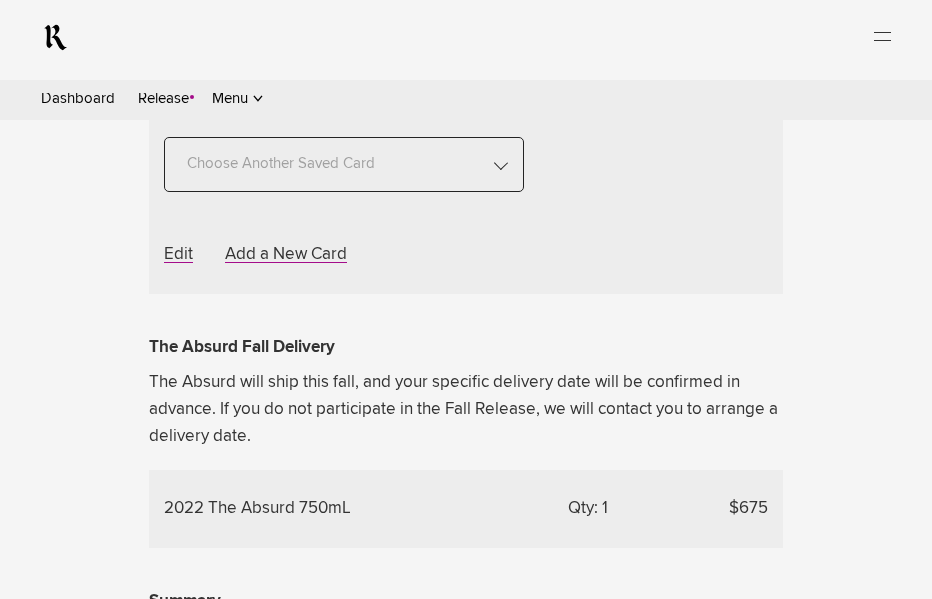 click on "UPS Overnight - $40" at bounding box center (267, -127) 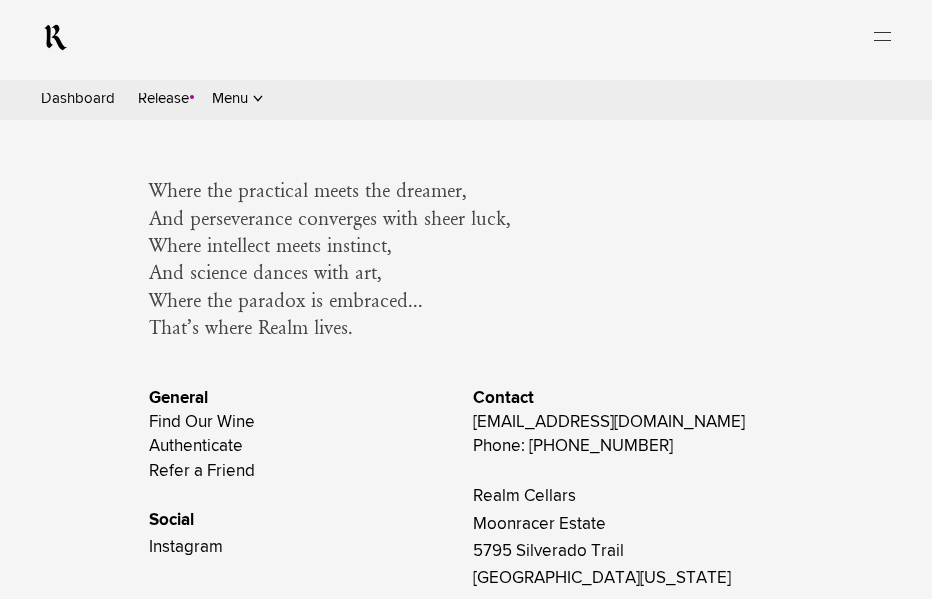 scroll, scrollTop: 2016, scrollLeft: 0, axis: vertical 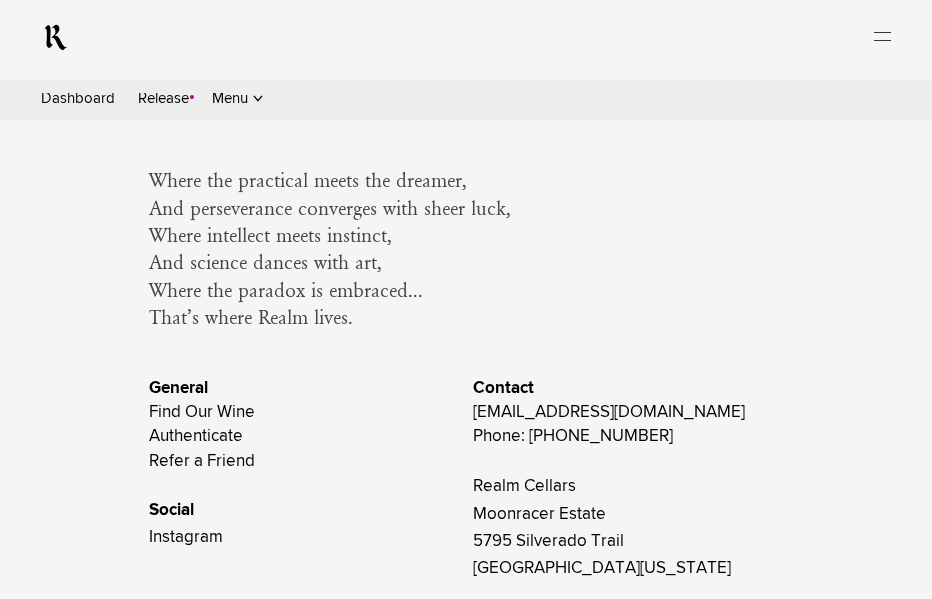 click on "Summer Release" at bounding box center [0, 0] 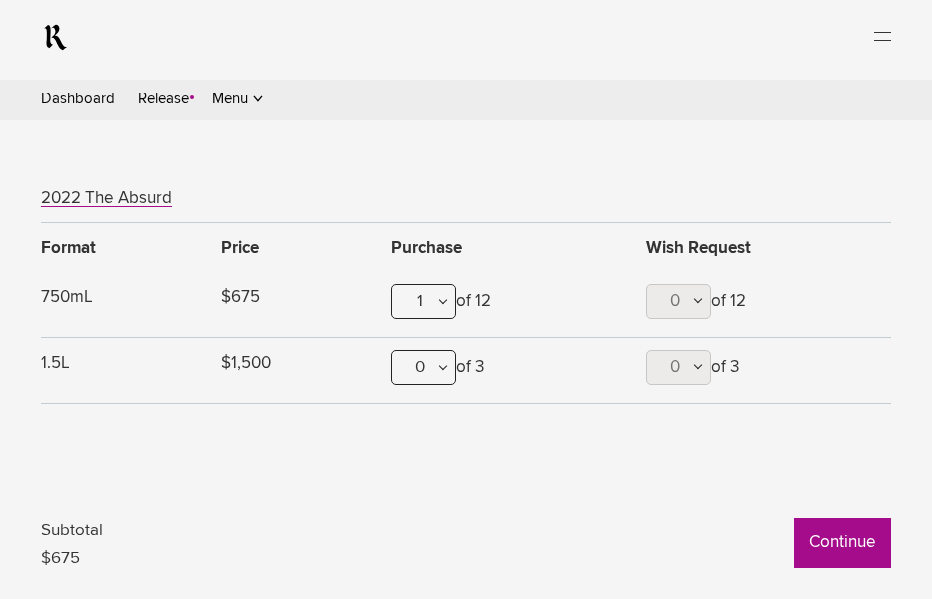 scroll, scrollTop: 1262, scrollLeft: 0, axis: vertical 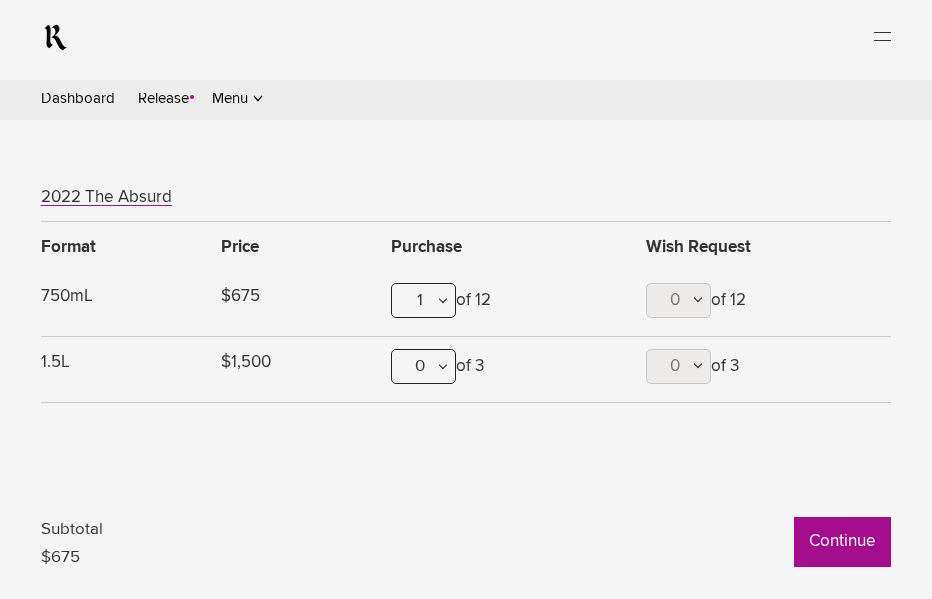 click on "1" at bounding box center (0, 0) 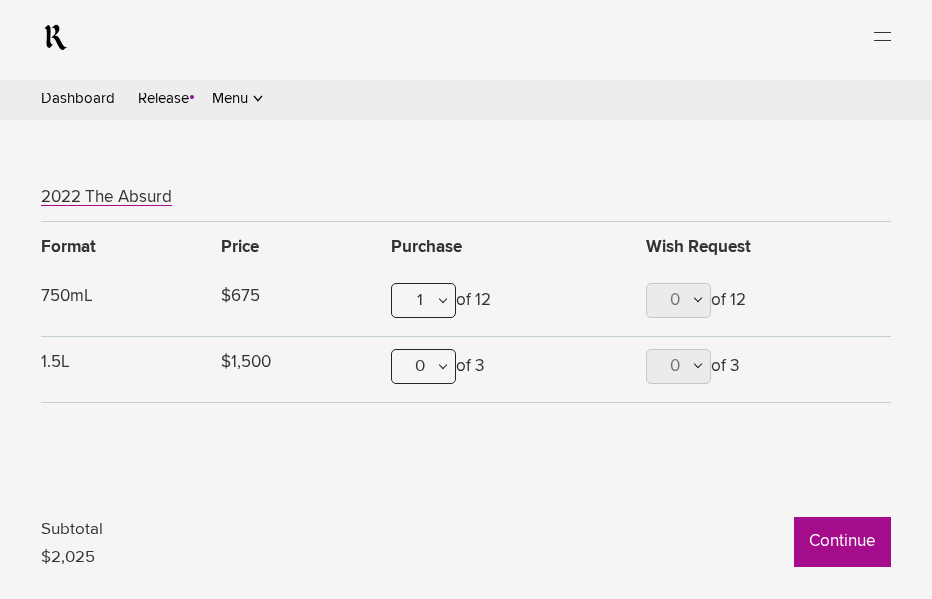 click on "Continue" at bounding box center [0, 0] 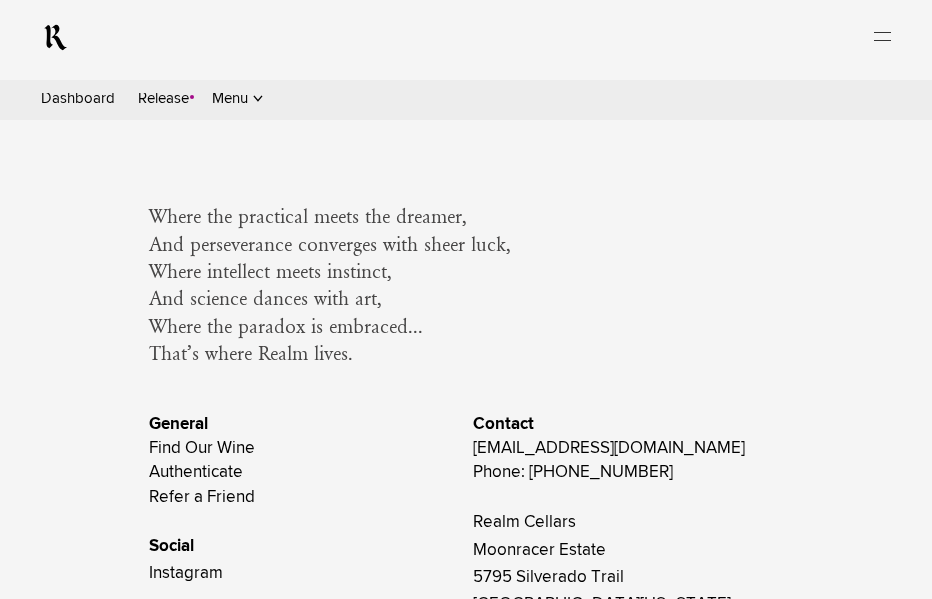 scroll, scrollTop: 1982, scrollLeft: 0, axis: vertical 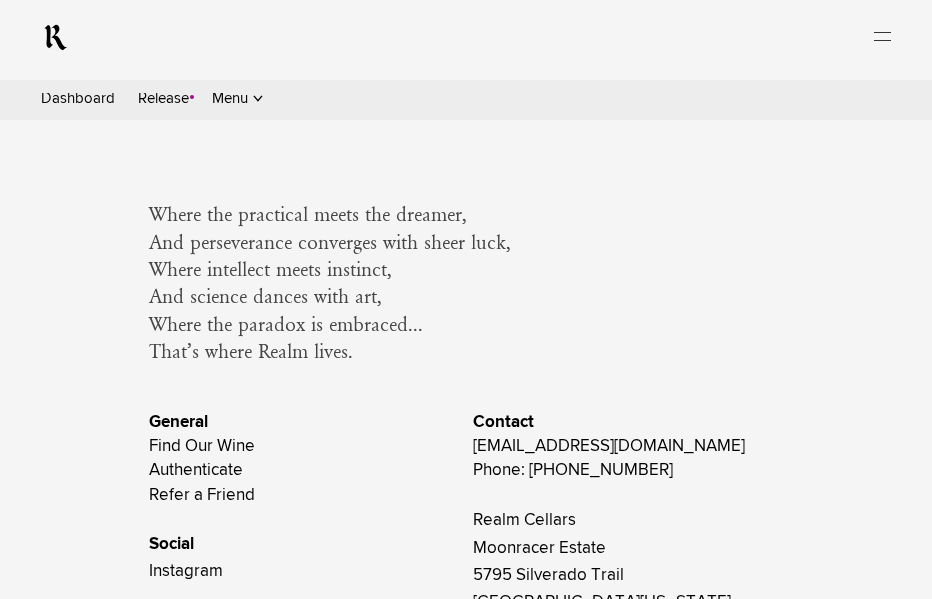 drag, startPoint x: 713, startPoint y: 343, endPoint x: 776, endPoint y: 340, distance: 63.07139 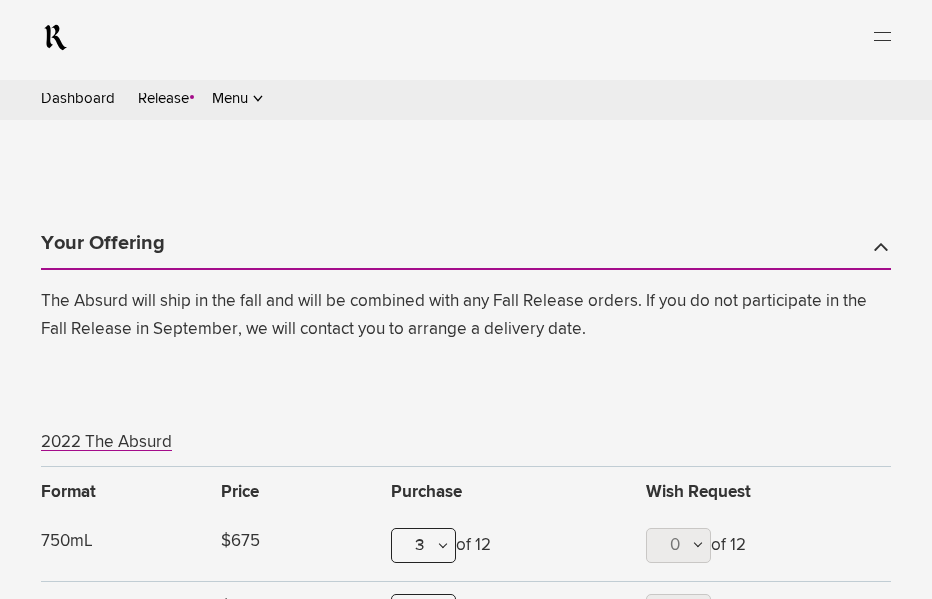 scroll, scrollTop: 1075, scrollLeft: 0, axis: vertical 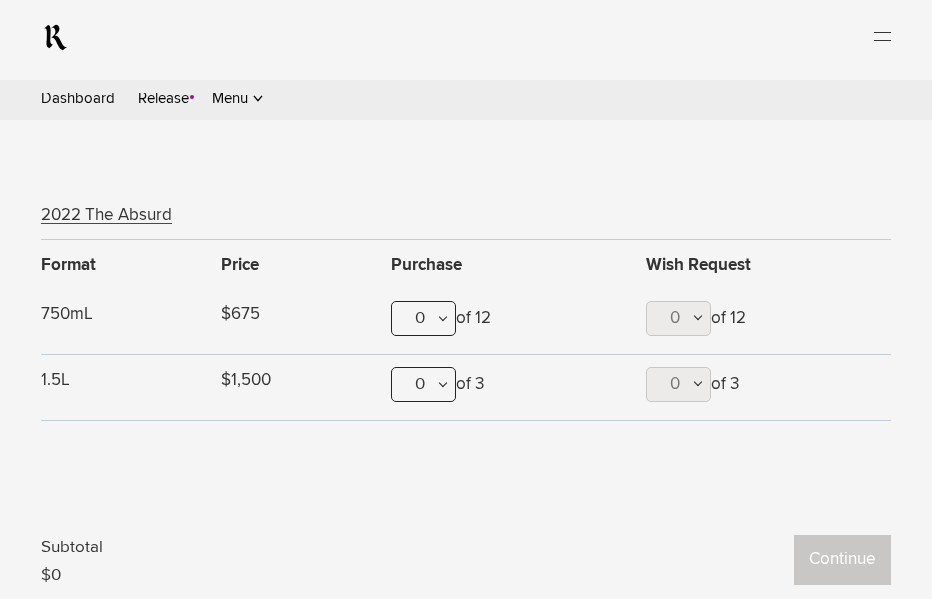 click on "0" at bounding box center (0, 0) 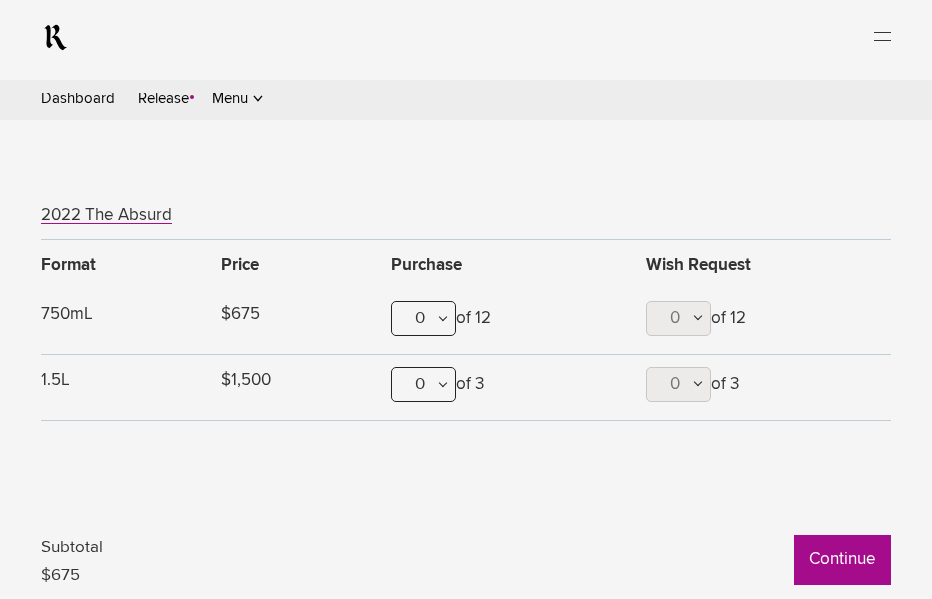 click on "Continue" at bounding box center (0, 0) 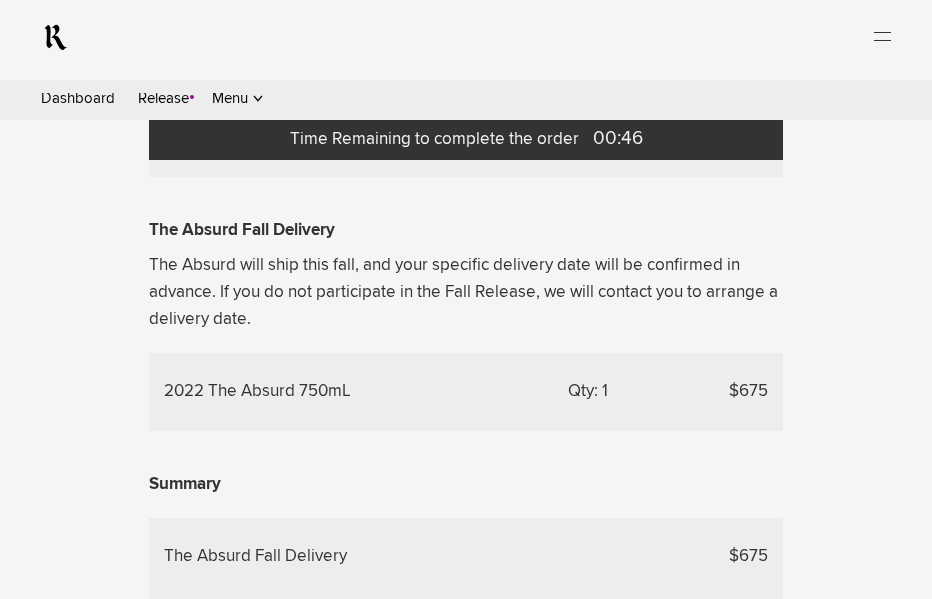 scroll, scrollTop: 1198, scrollLeft: 0, axis: vertical 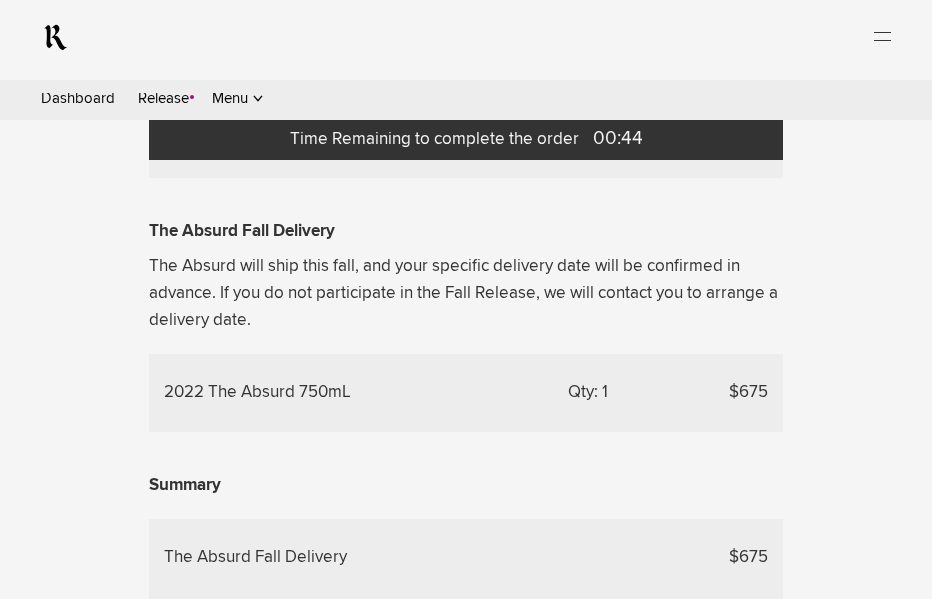 click on "UPS Overnight - $40" at bounding box center (267, -243) 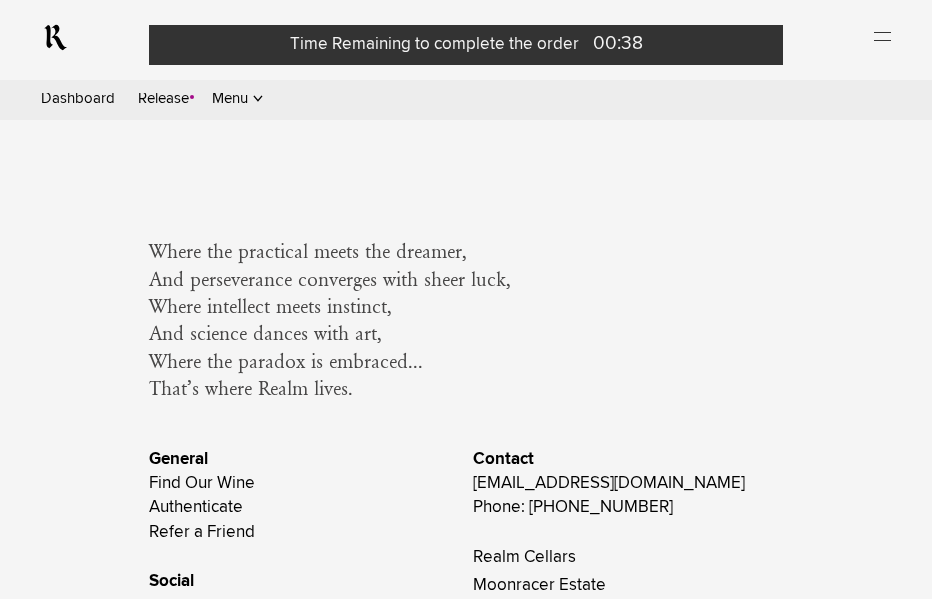 scroll, scrollTop: 1998, scrollLeft: 0, axis: vertical 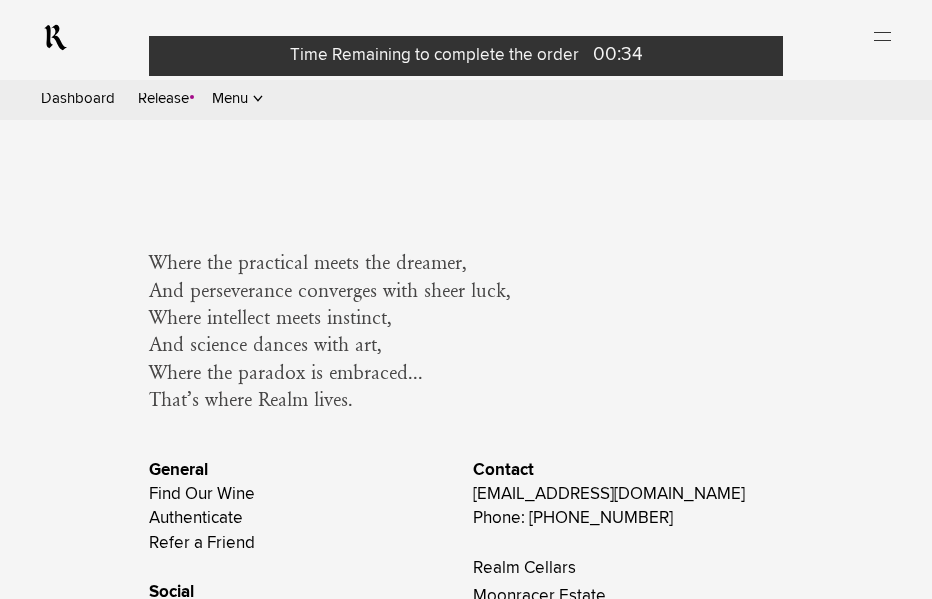 click on "Summer Release" at bounding box center [0, 0] 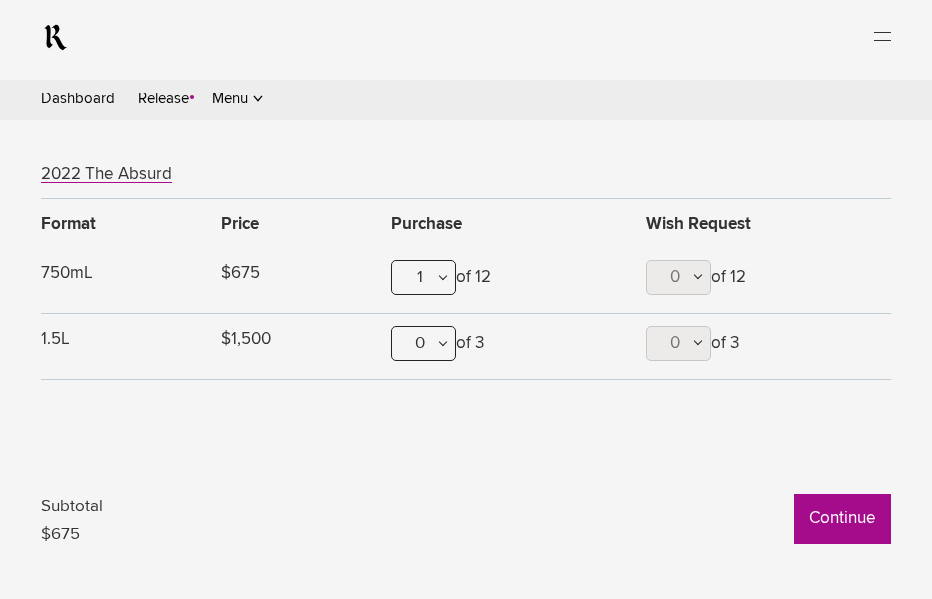 scroll, scrollTop: 1286, scrollLeft: 0, axis: vertical 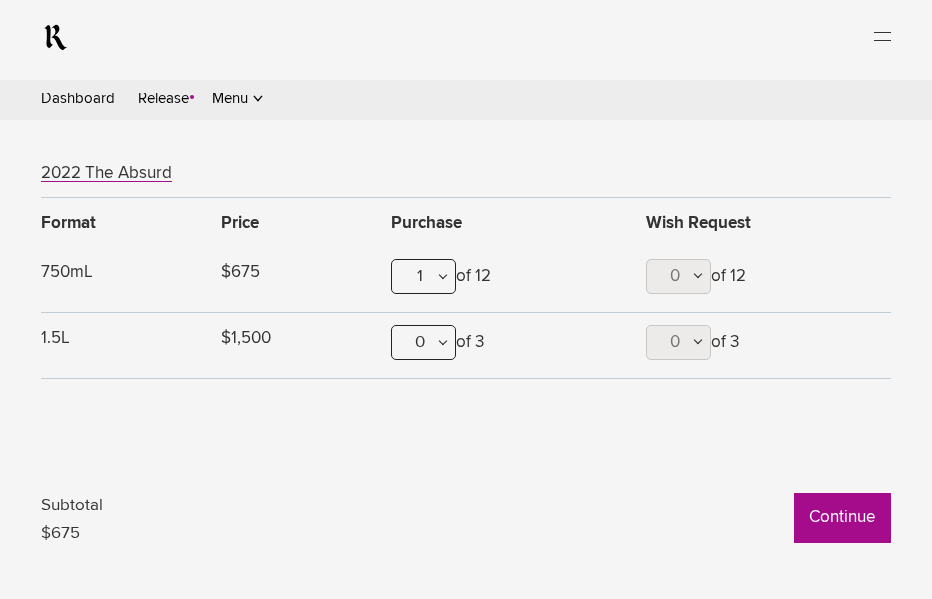 click on "1" at bounding box center [0, 0] 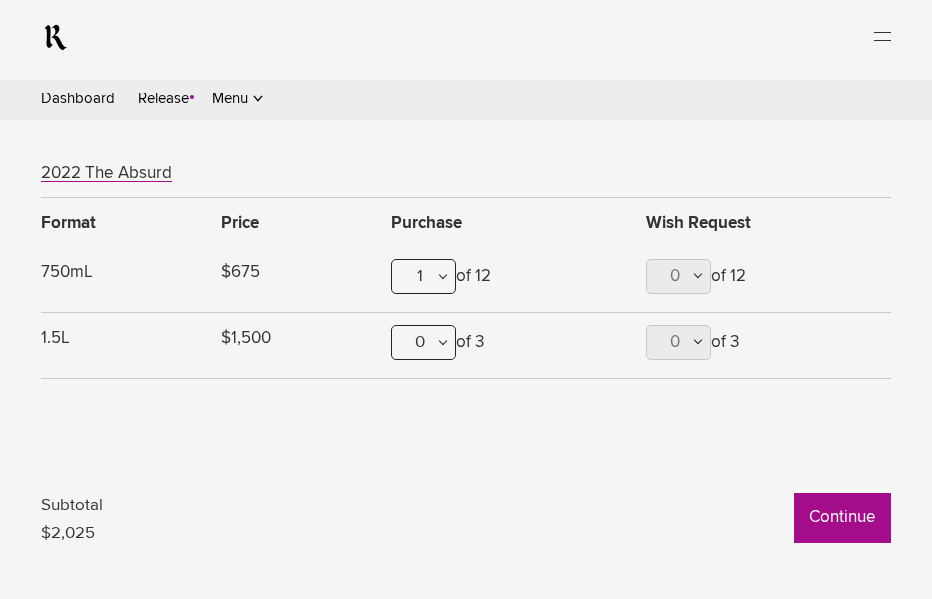 click on "Continue" at bounding box center (0, 0) 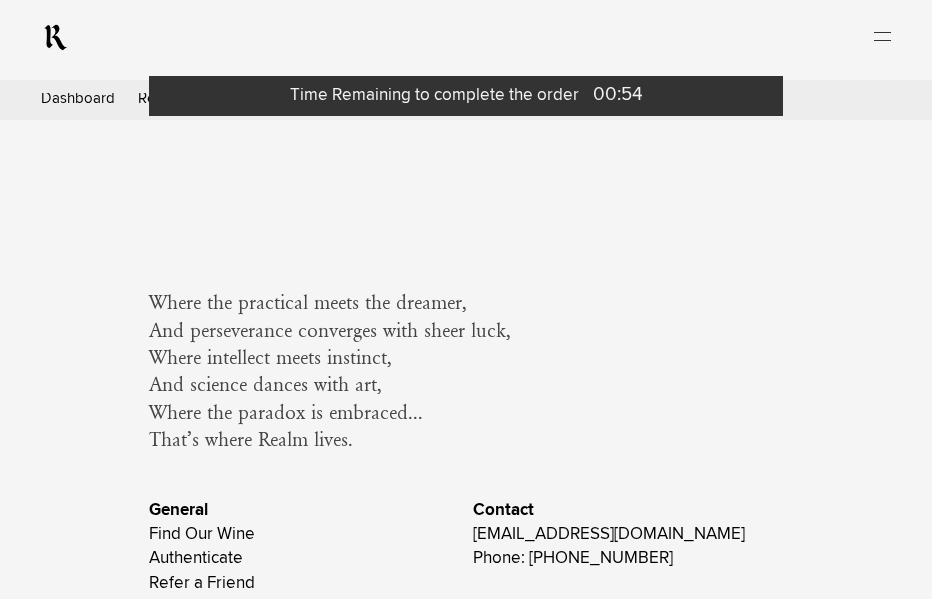 scroll, scrollTop: 1959, scrollLeft: 0, axis: vertical 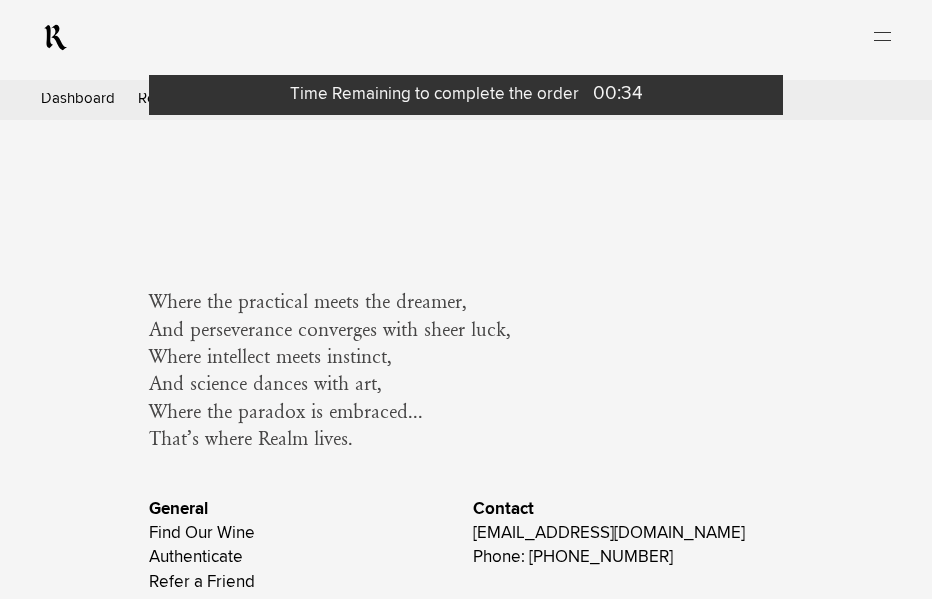 click on "Summer Release" at bounding box center (0, 0) 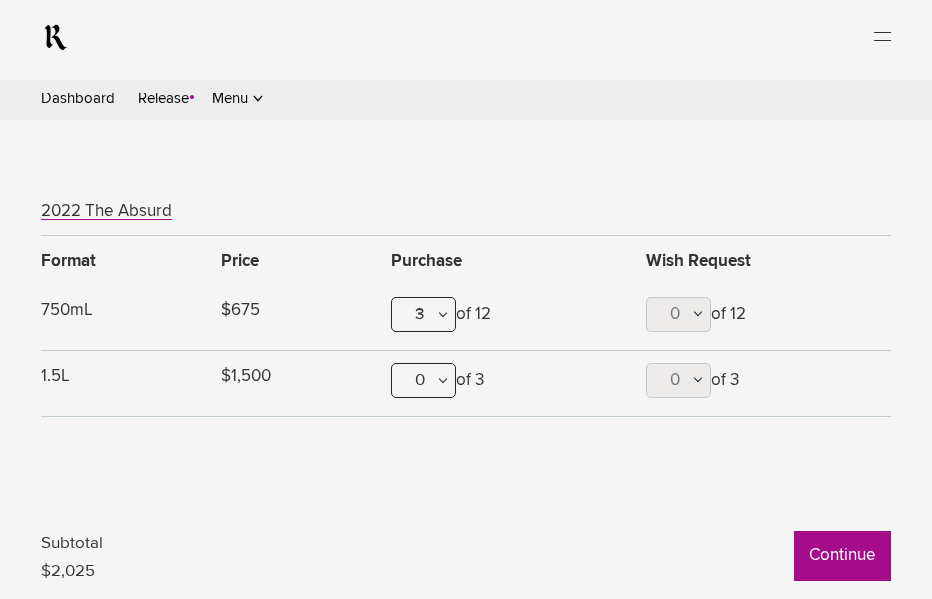 scroll, scrollTop: 1249, scrollLeft: 0, axis: vertical 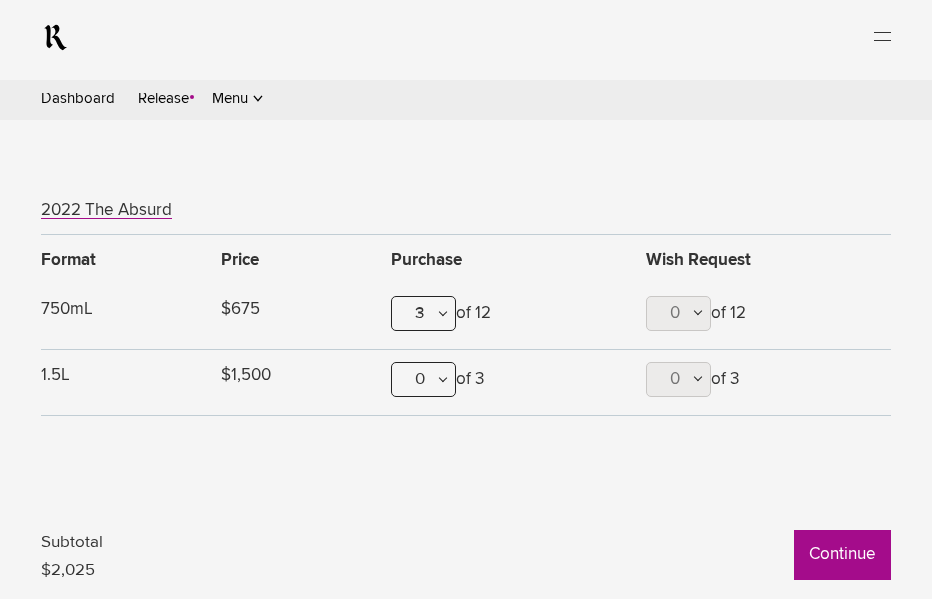 click on "3" at bounding box center [0, 0] 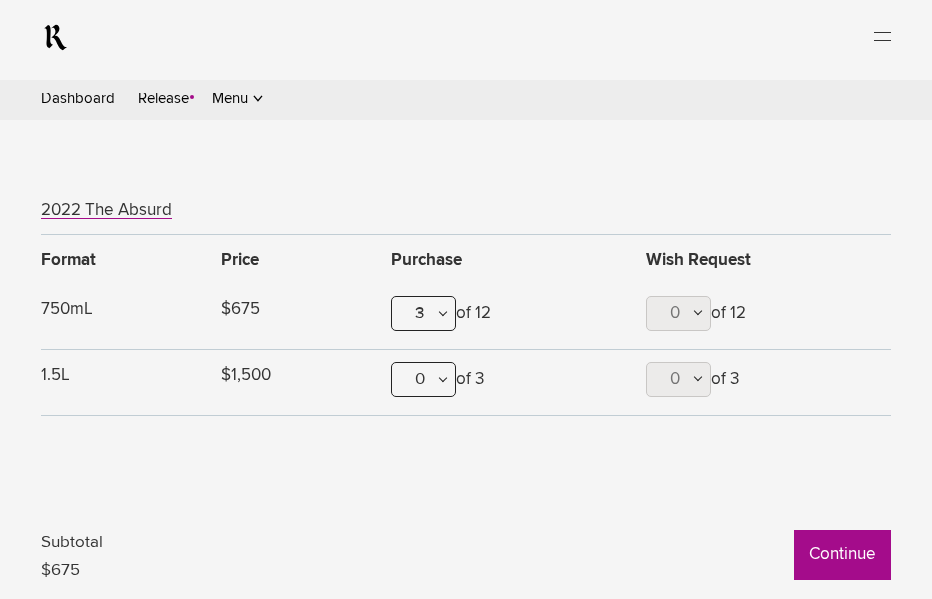 click on "Continue" at bounding box center [0, 0] 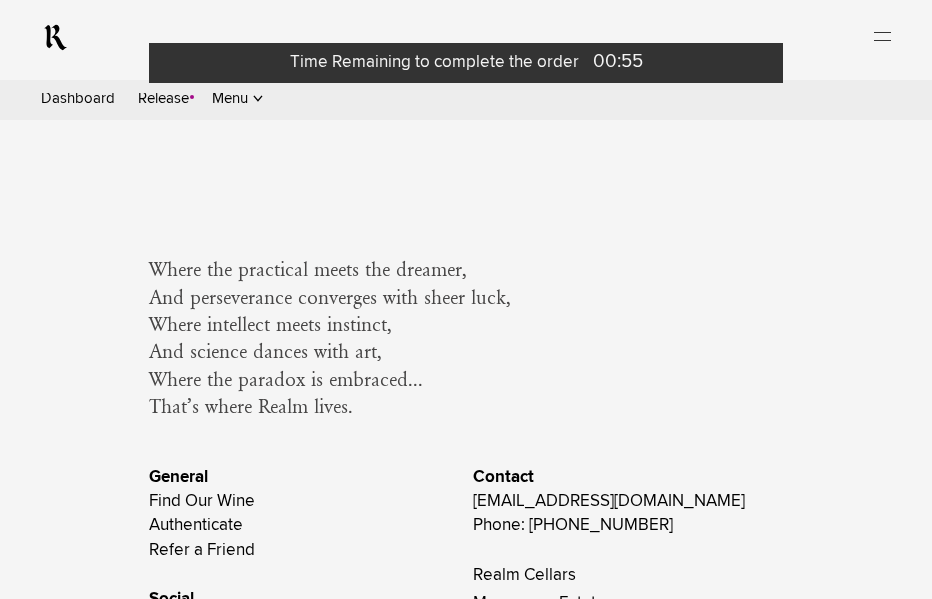 scroll, scrollTop: 1998, scrollLeft: 0, axis: vertical 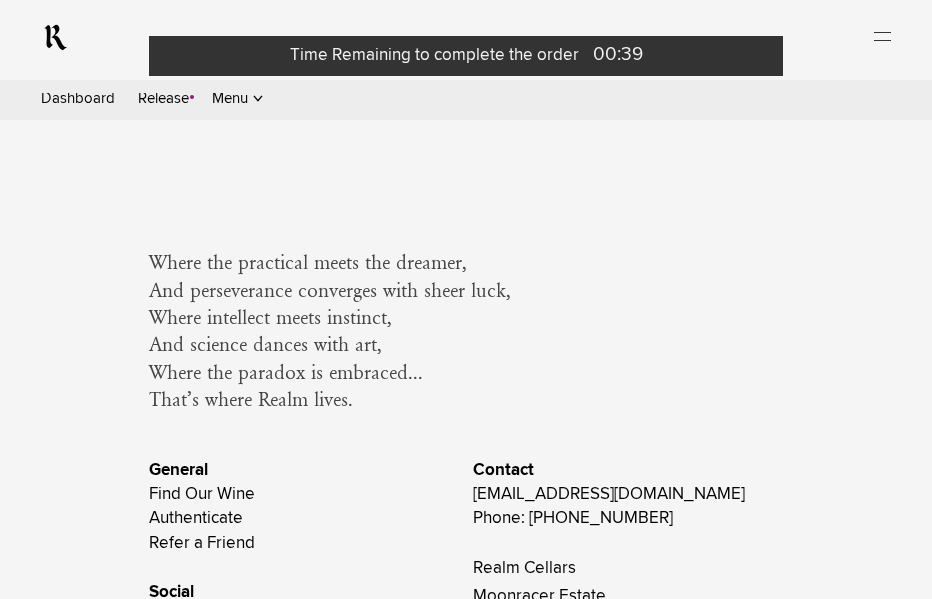 click on "Summer Release" at bounding box center (0, 0) 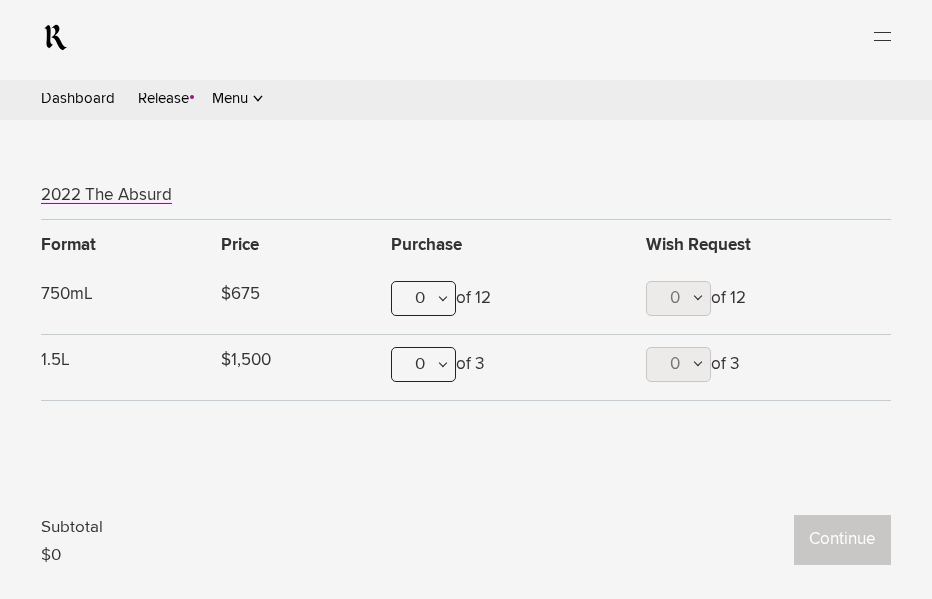 scroll, scrollTop: 1266, scrollLeft: 0, axis: vertical 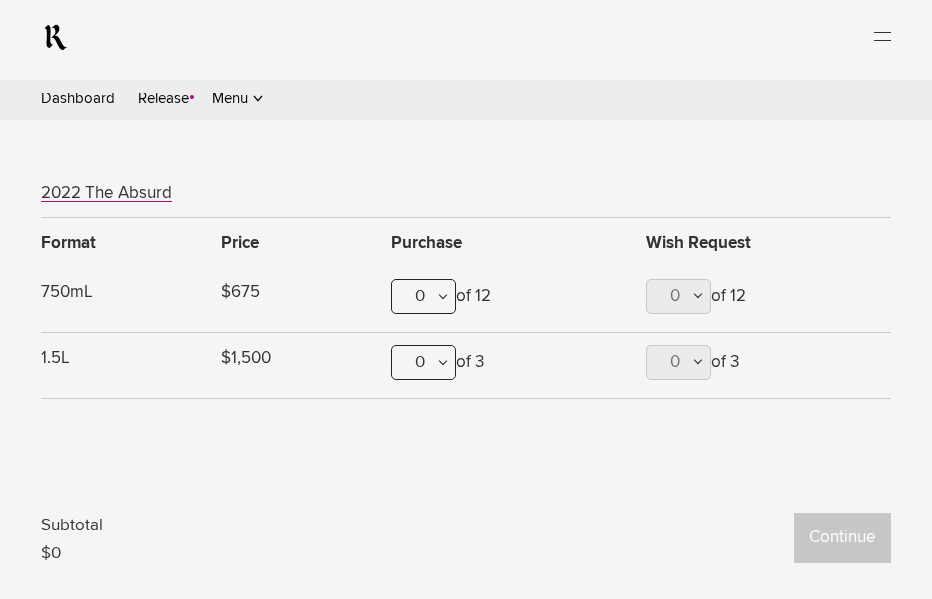 click on "0" at bounding box center [0, 0] 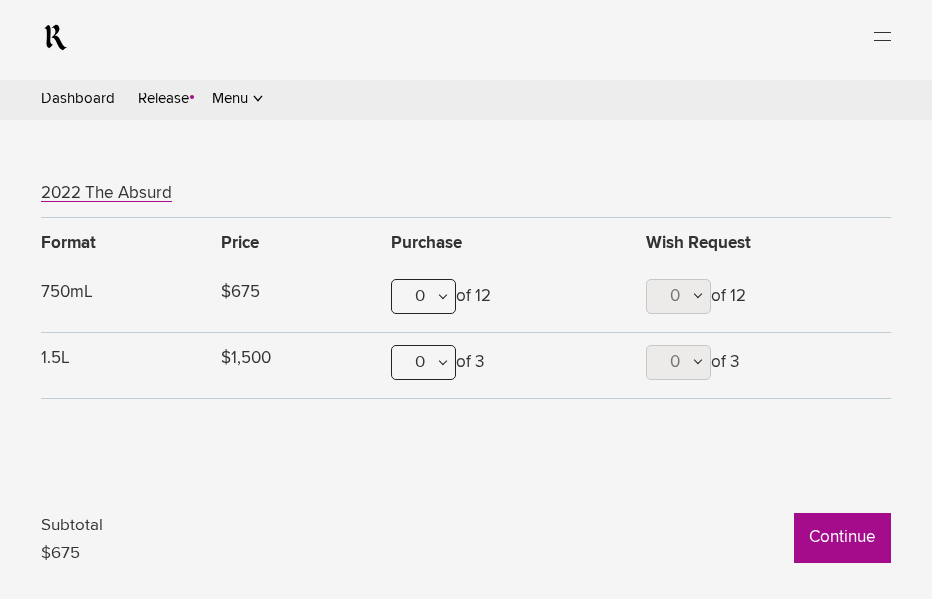 click on "Continue" at bounding box center [0, 0] 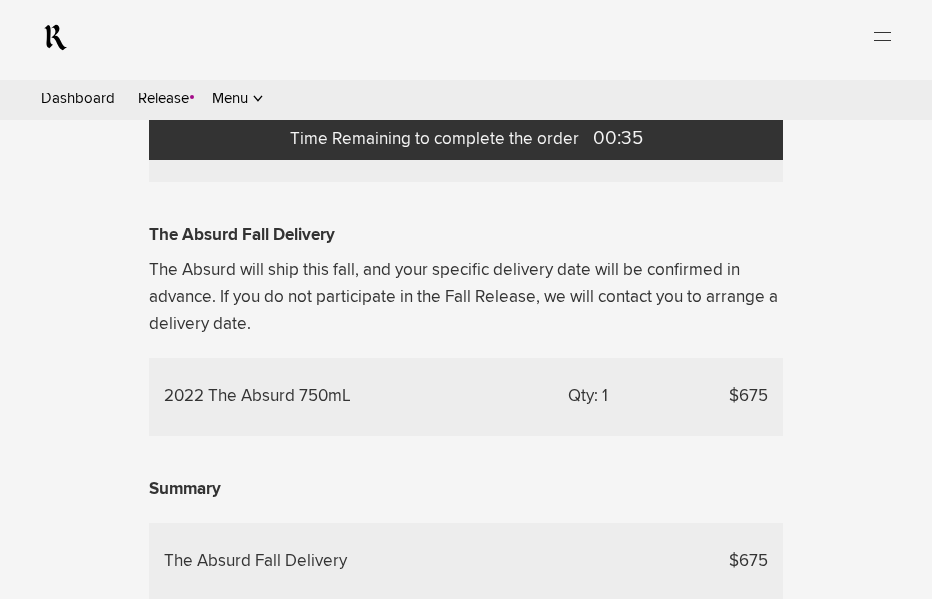 scroll, scrollTop: 1114, scrollLeft: 0, axis: vertical 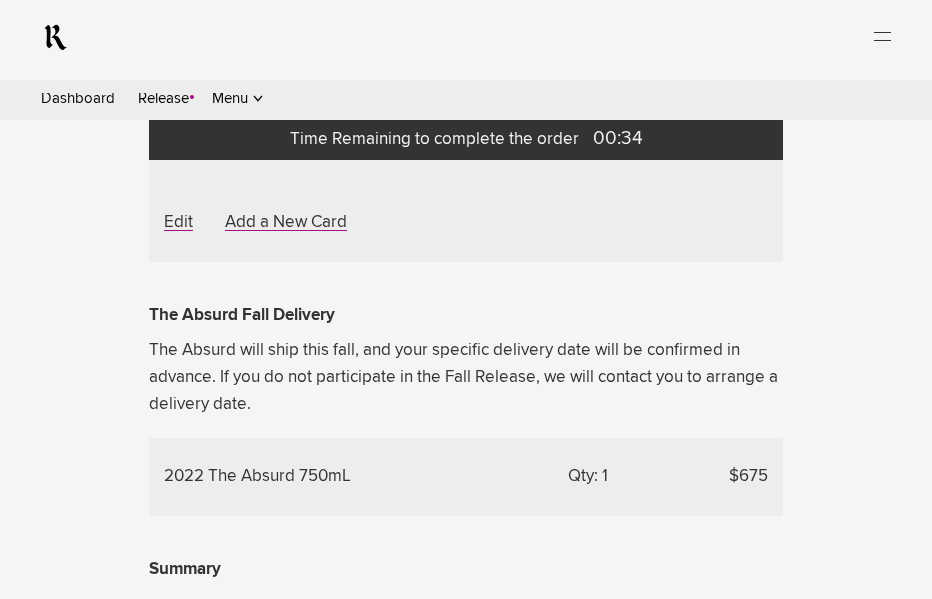 click on "UPS Overnight - $40" at bounding box center (267, -159) 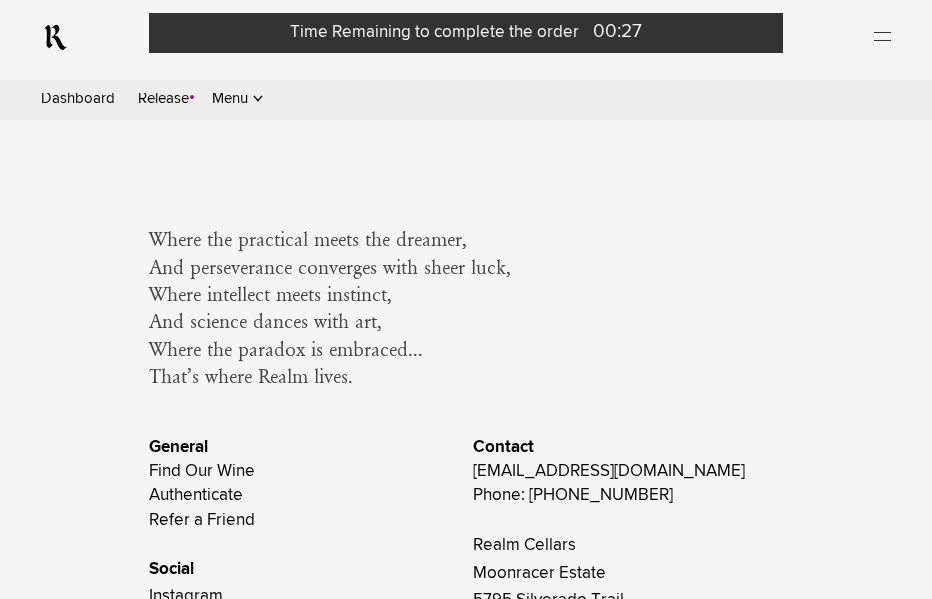 scroll, scrollTop: 2020, scrollLeft: 0, axis: vertical 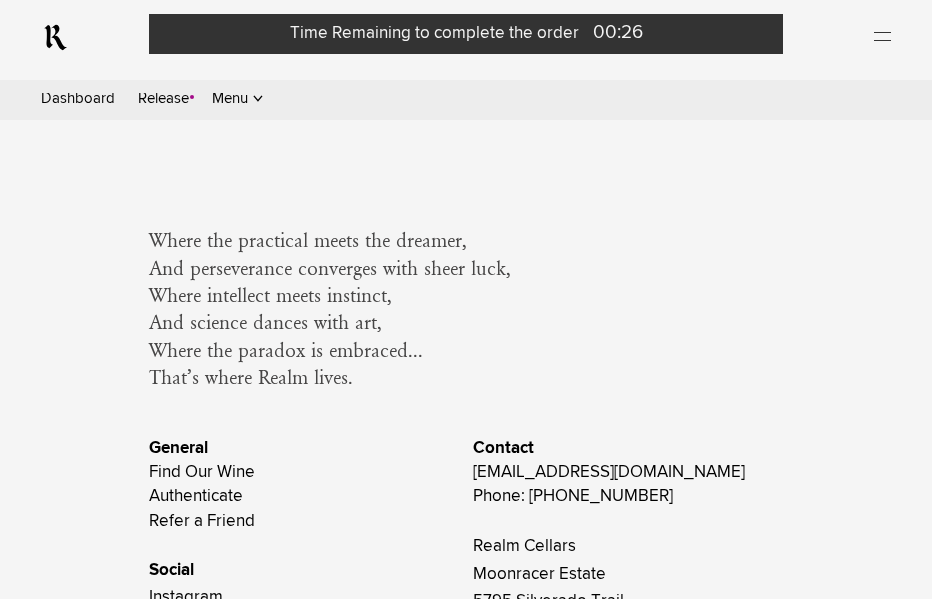 click on "Summer Release" at bounding box center [0, 0] 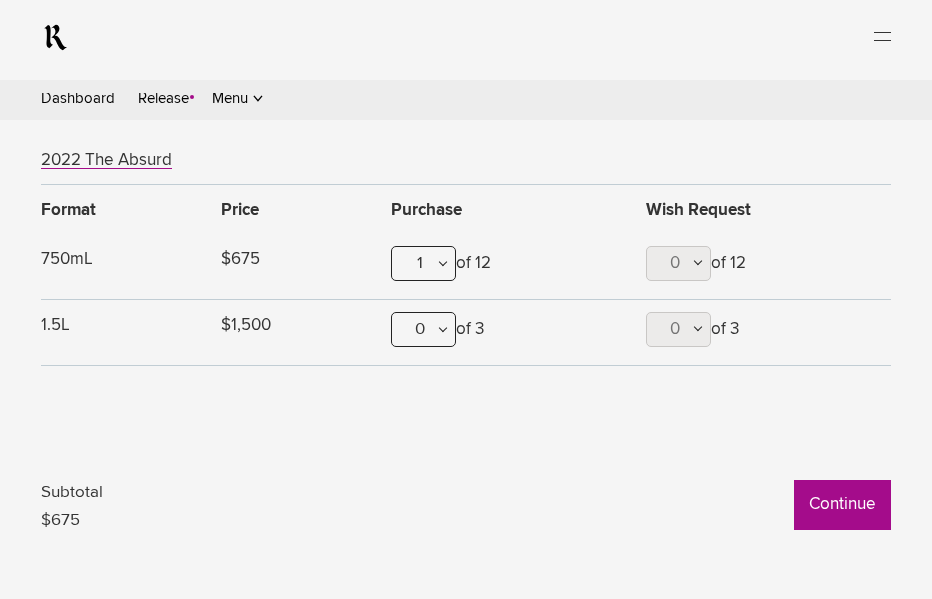 scroll, scrollTop: 1213, scrollLeft: 0, axis: vertical 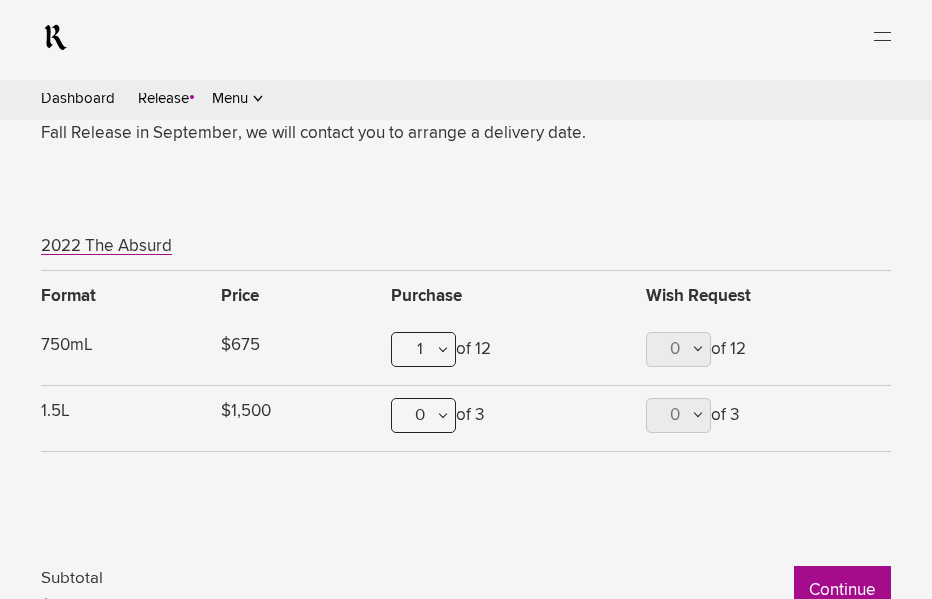 click on "1" at bounding box center (0, 0) 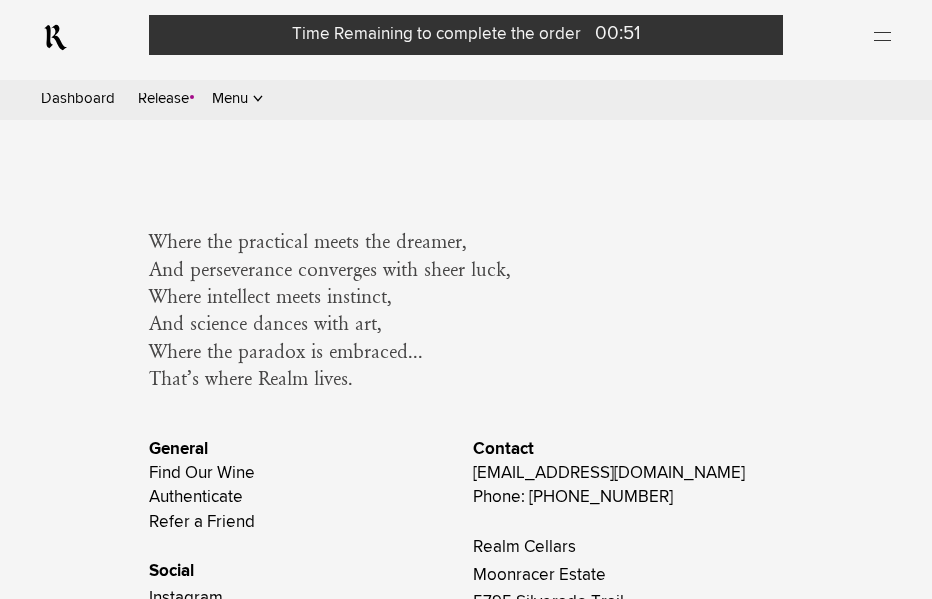 scroll, scrollTop: 2016, scrollLeft: 0, axis: vertical 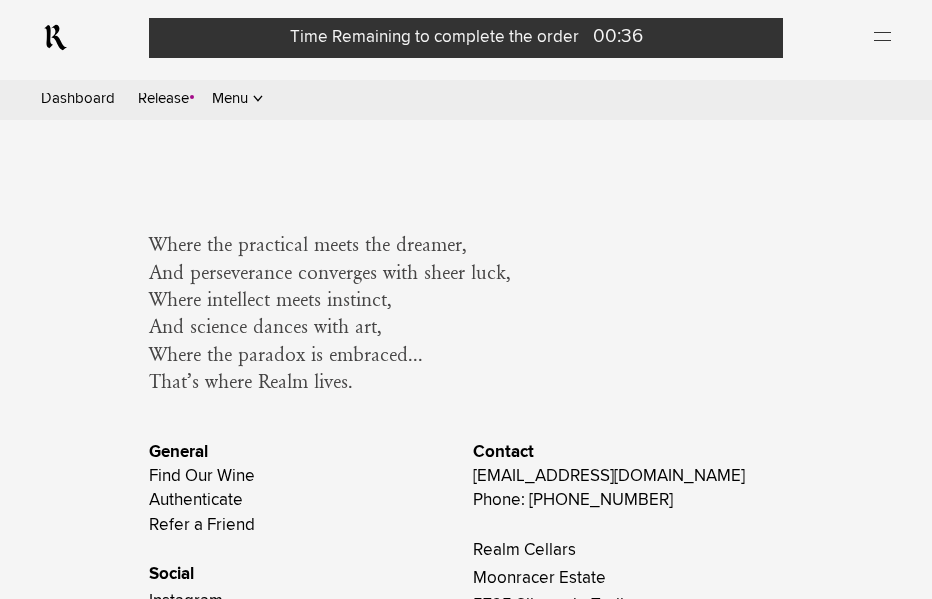 click on "Summer Release" at bounding box center (0, 0) 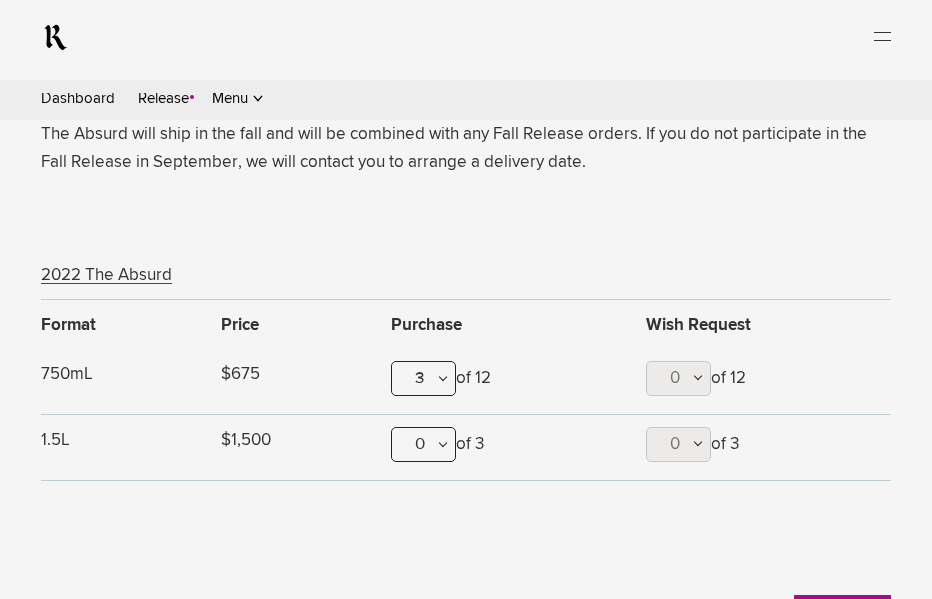 scroll, scrollTop: 1185, scrollLeft: 0, axis: vertical 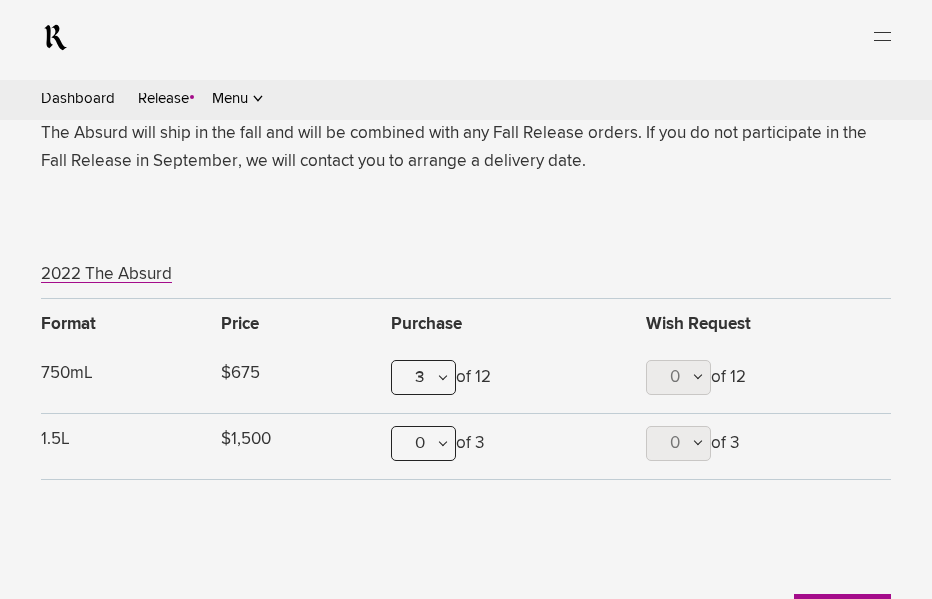 click on "3" at bounding box center [0, 0] 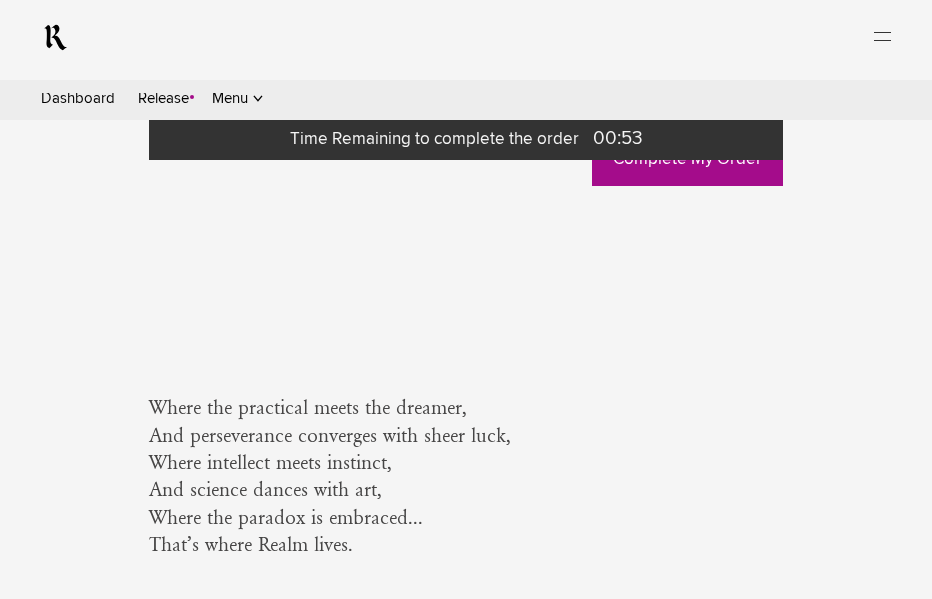 scroll, scrollTop: 1907, scrollLeft: 0, axis: vertical 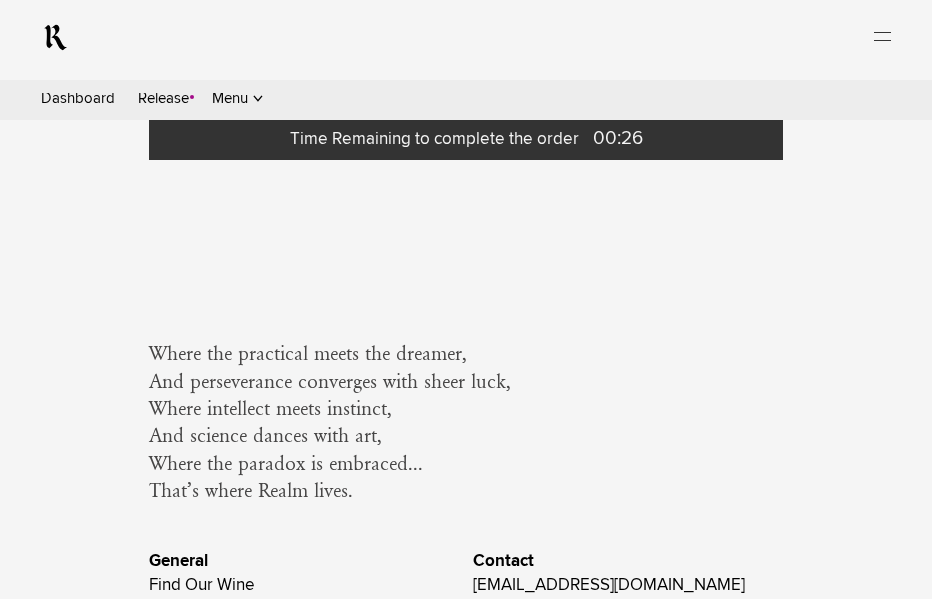 click on "Summer Release" at bounding box center [0, 0] 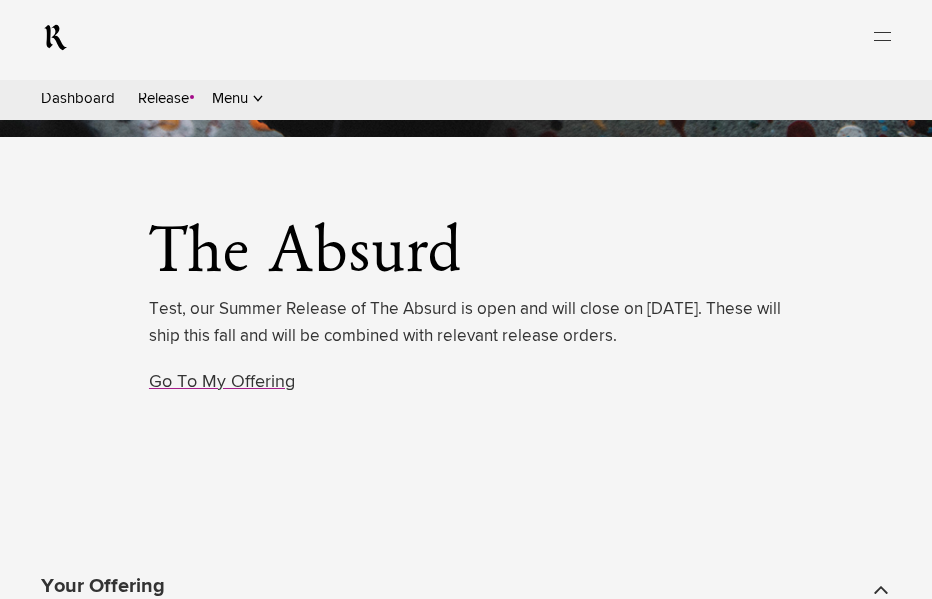 scroll, scrollTop: 935, scrollLeft: 0, axis: vertical 